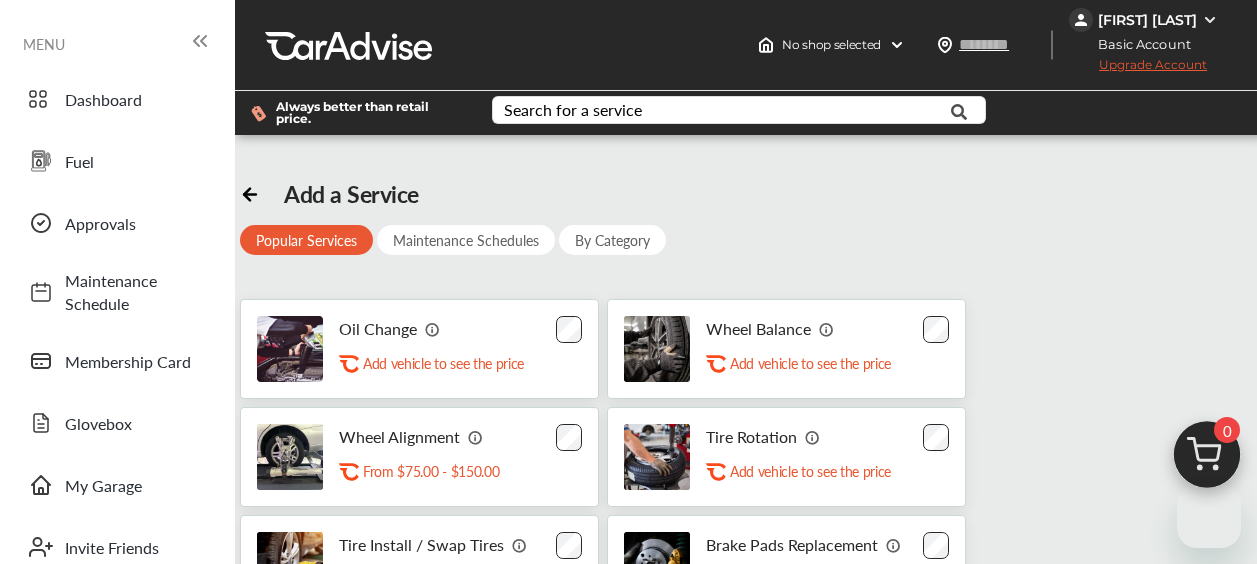 scroll, scrollTop: 0, scrollLeft: 0, axis: both 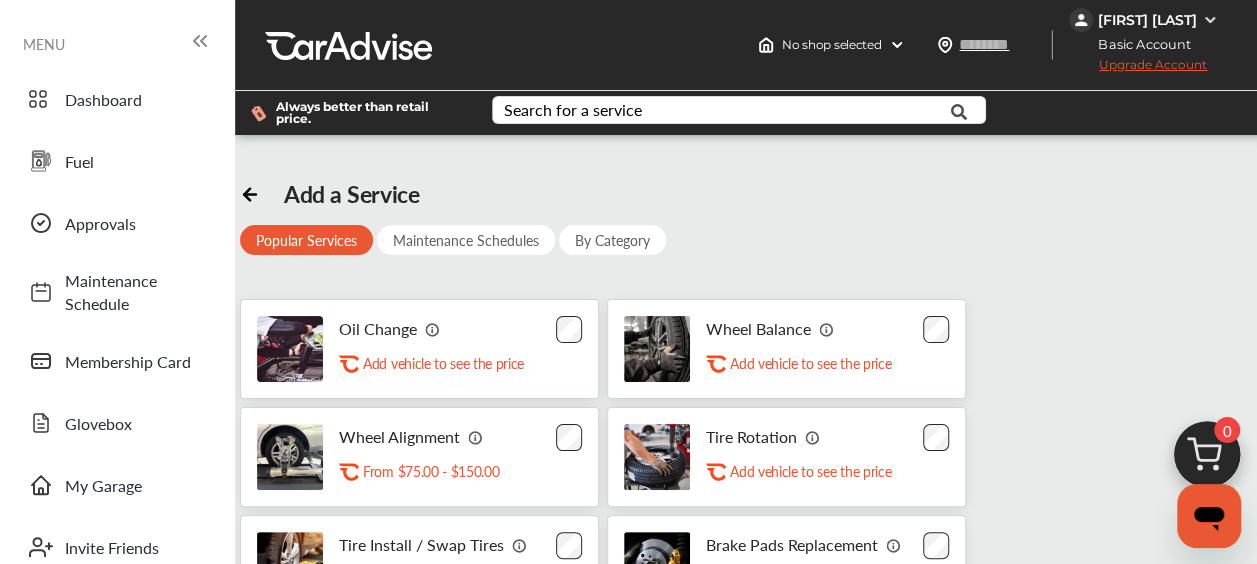 click on "Add a Service Popular Services Maintenance Schedules By Category Oil Change
.st0{fill:#FA4A1C;}
Add vehicle to see the price Wheel Balance
.st0{fill:#FA4A1C;}
Add vehicle to see the price Wheel Alignment
.st0{fill:#FA4A1C;}
From  $75.00 - $150.00 Tire Rotation
.st0{fill:#FA4A1C;}
Add vehicle to see the price Tire Install / Swap Tires
.st0{fill:#FA4A1C;}
Add vehicle to see the price Brake Pads Replacement
.st0{fill:#FA4A1C;}
Add vehicle to see the price New Tires
.st0{fill:#FA4A1C;}
Add vehicle to see the price Cabin Air Filter Replacement
.st0{fill:#FA4A1C;}
Add vehicle to see the price Rideshare Inspection
.st0{fill:#FA4A1C;}
Add vehicle to see the price Brake Inspection
.st0{fill:#FA4A1C;}
Add vehicle to see the price Wiper Blade Replacement
.st0{fill:#FA4A1C;}
Add vehicle to see the price
.st0{fill:#FA4A1C;}" at bounding box center (749, 667) 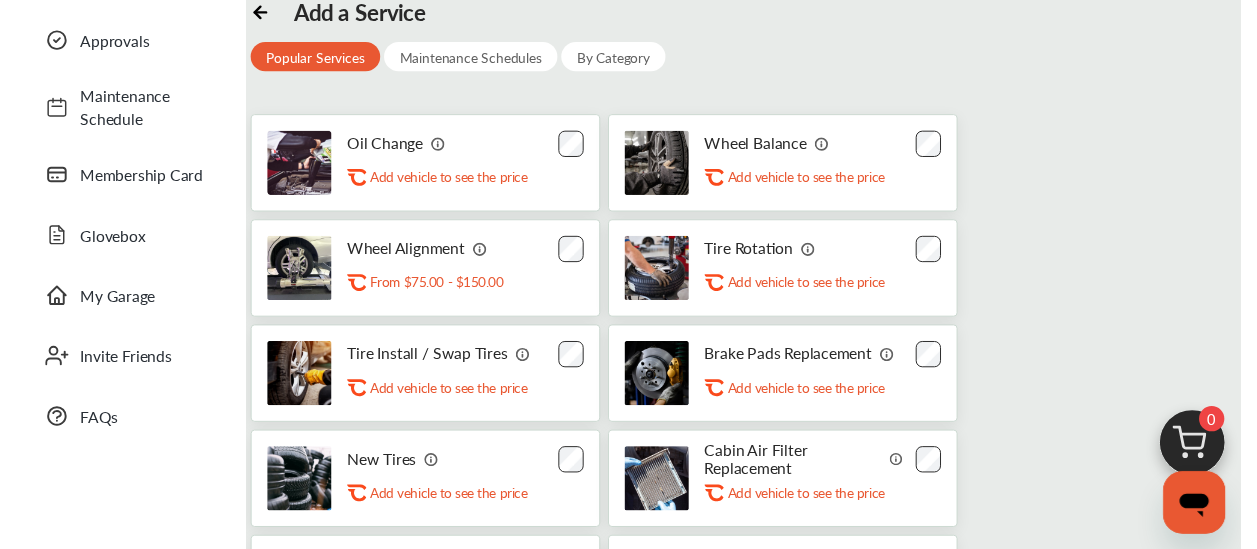 scroll, scrollTop: 74, scrollLeft: 0, axis: vertical 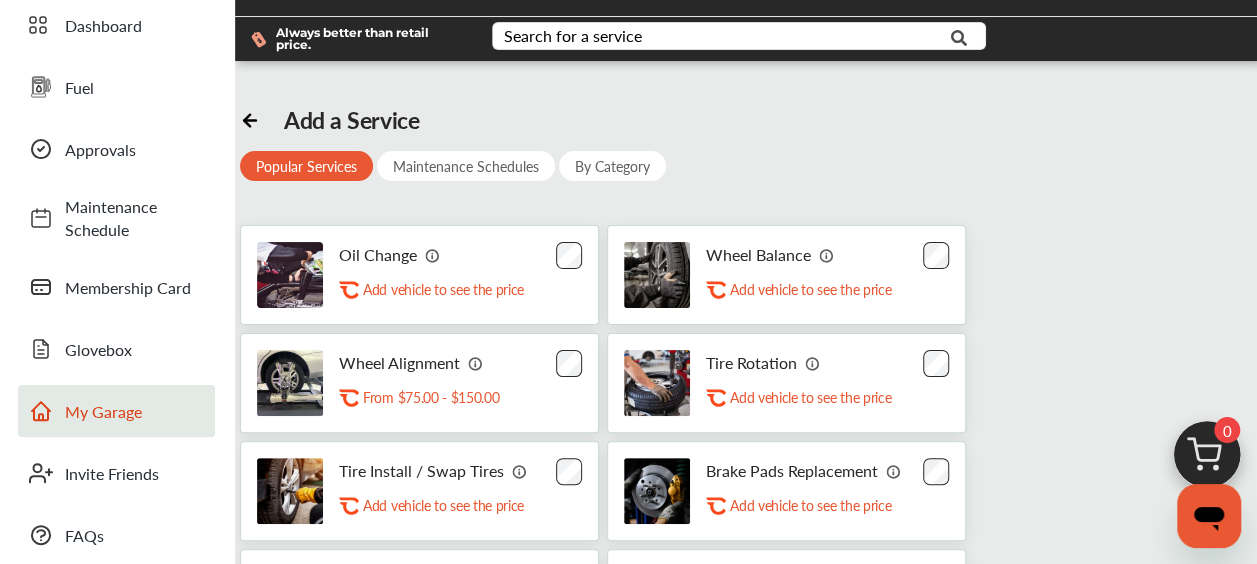 click on "My Garage" at bounding box center (135, 411) 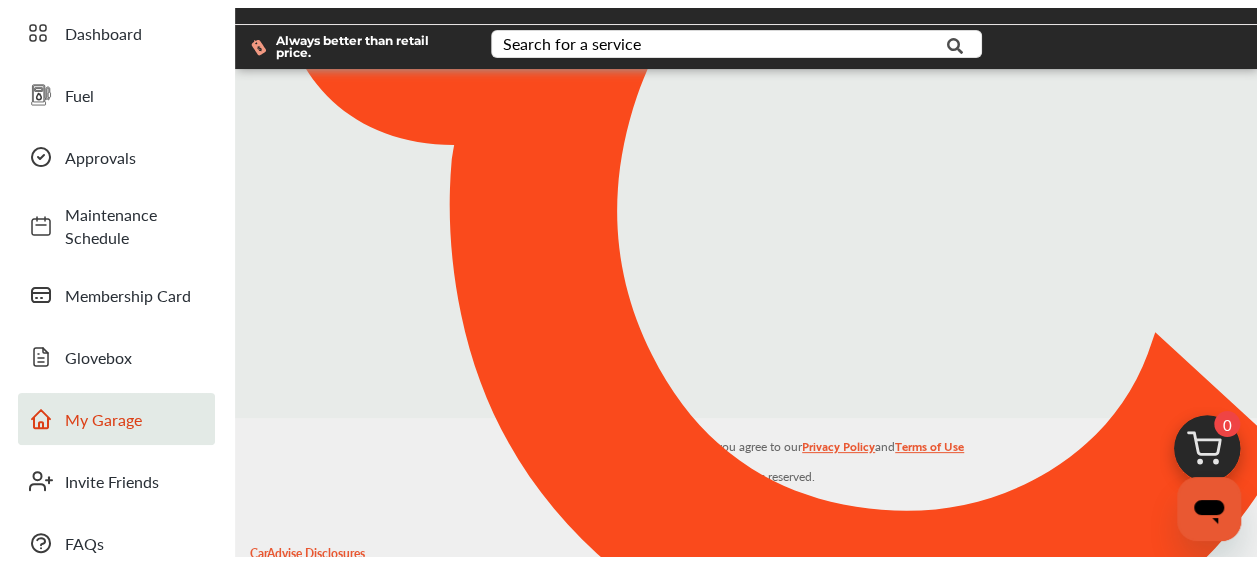 scroll, scrollTop: 0, scrollLeft: 0, axis: both 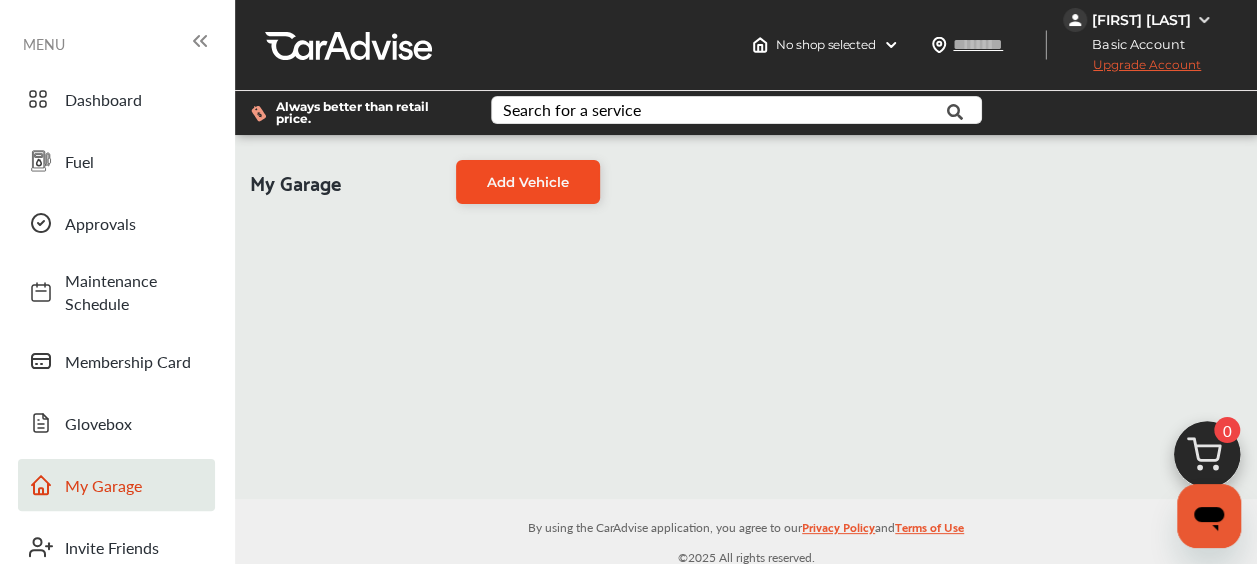 click on "Add Vehicle" at bounding box center [528, 182] 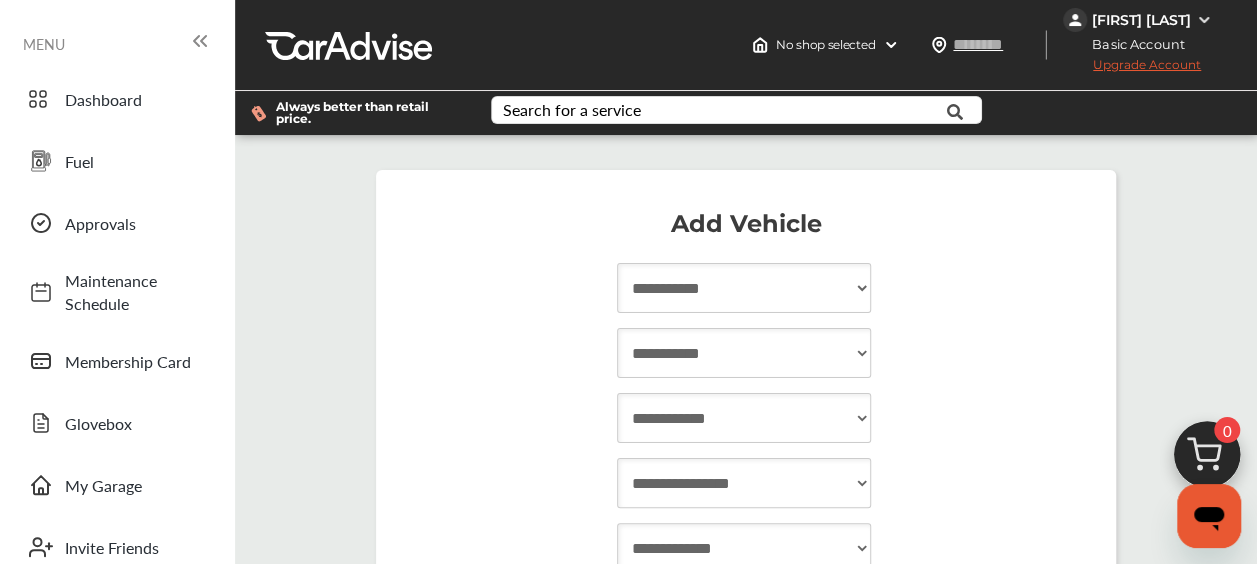 click on "**********" at bounding box center (744, 288) 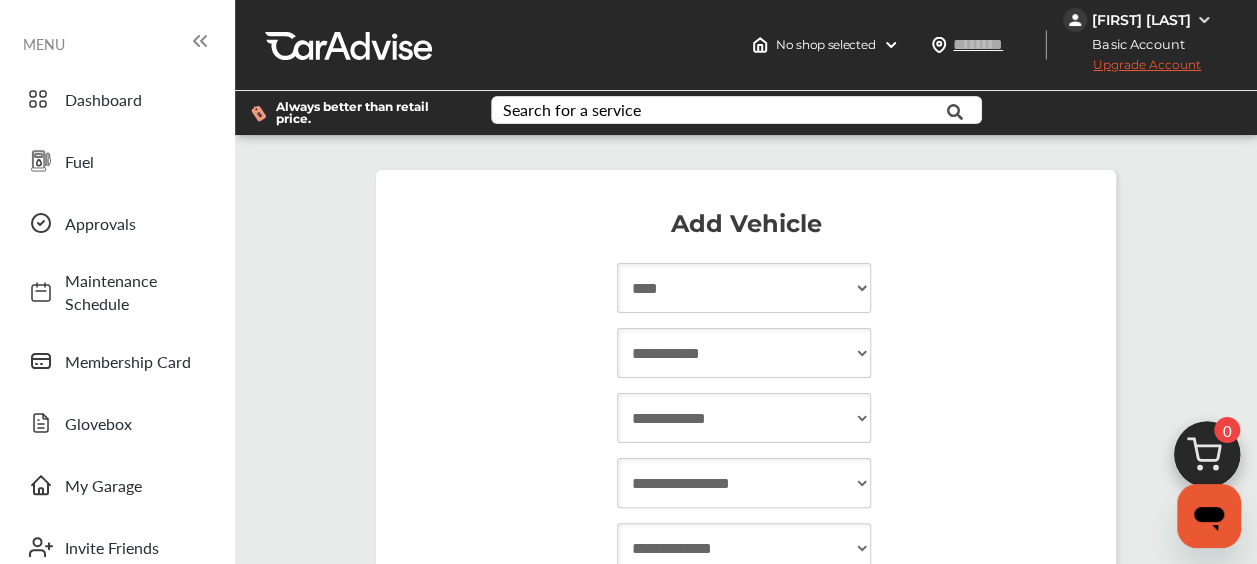 click on "**********" at bounding box center (744, 288) 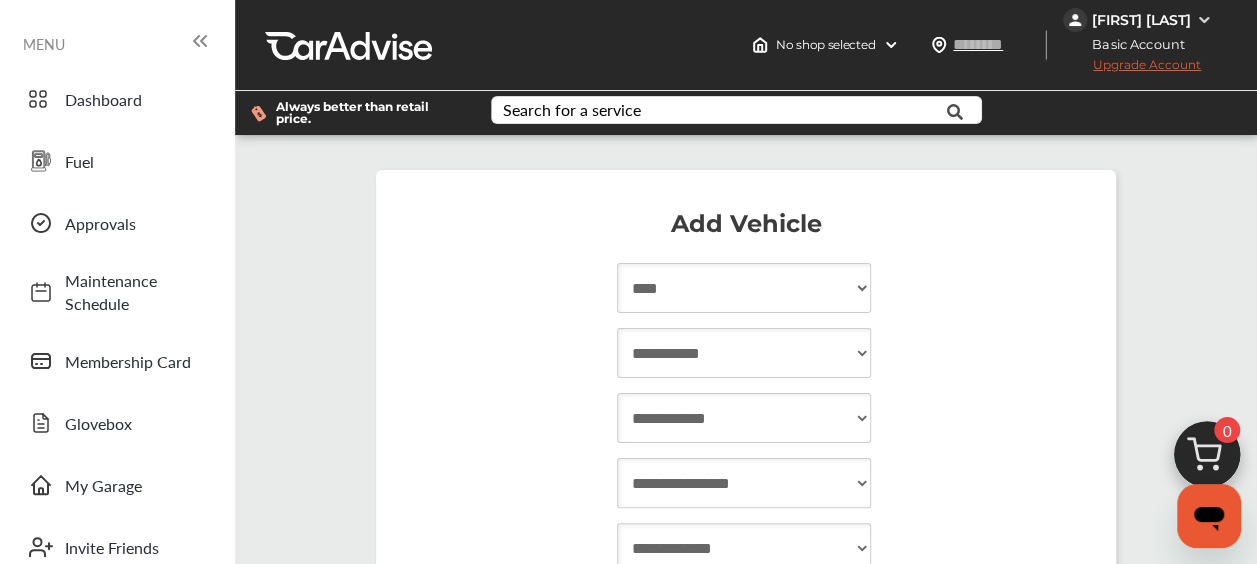 click on "**********" at bounding box center [744, 353] 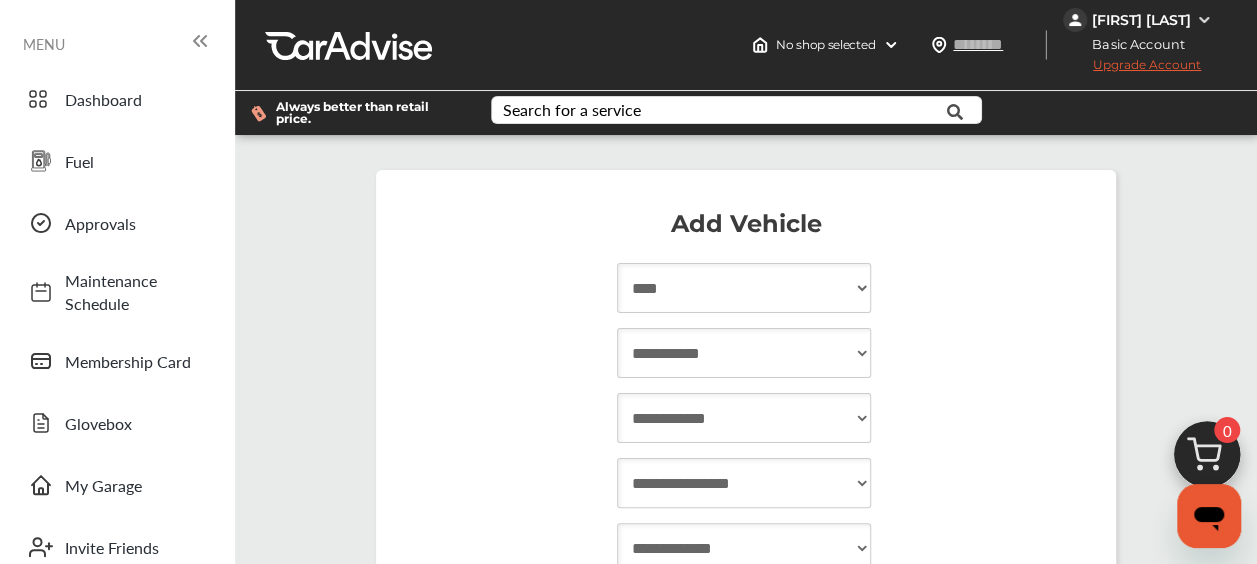 select on "******" 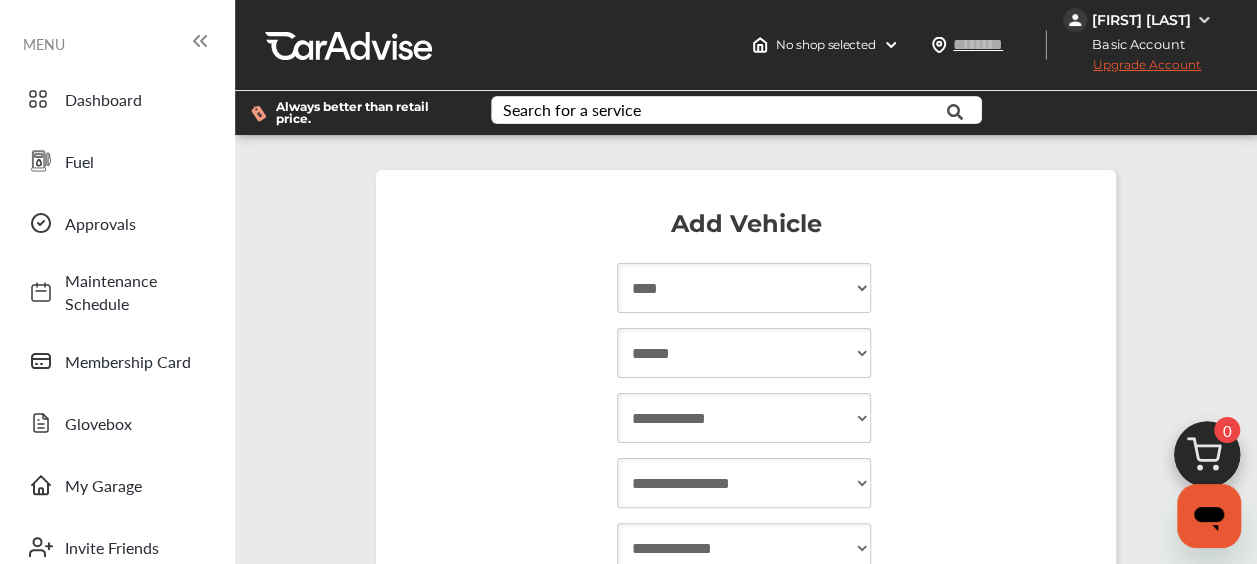click on "**********" at bounding box center (744, 353) 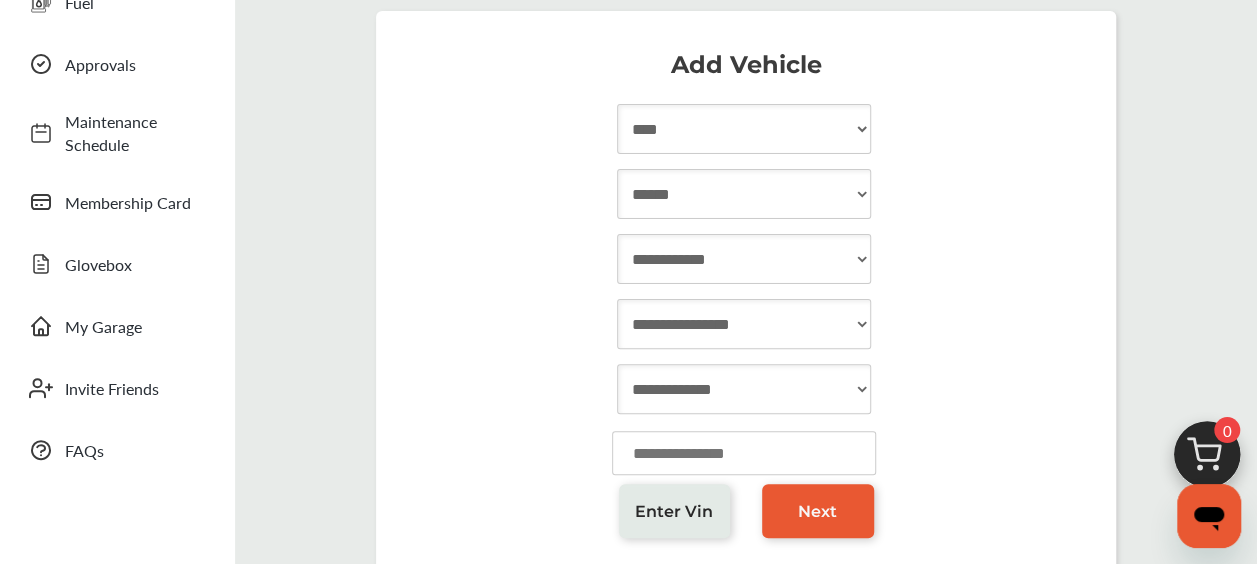 scroll, scrollTop: 166, scrollLeft: 0, axis: vertical 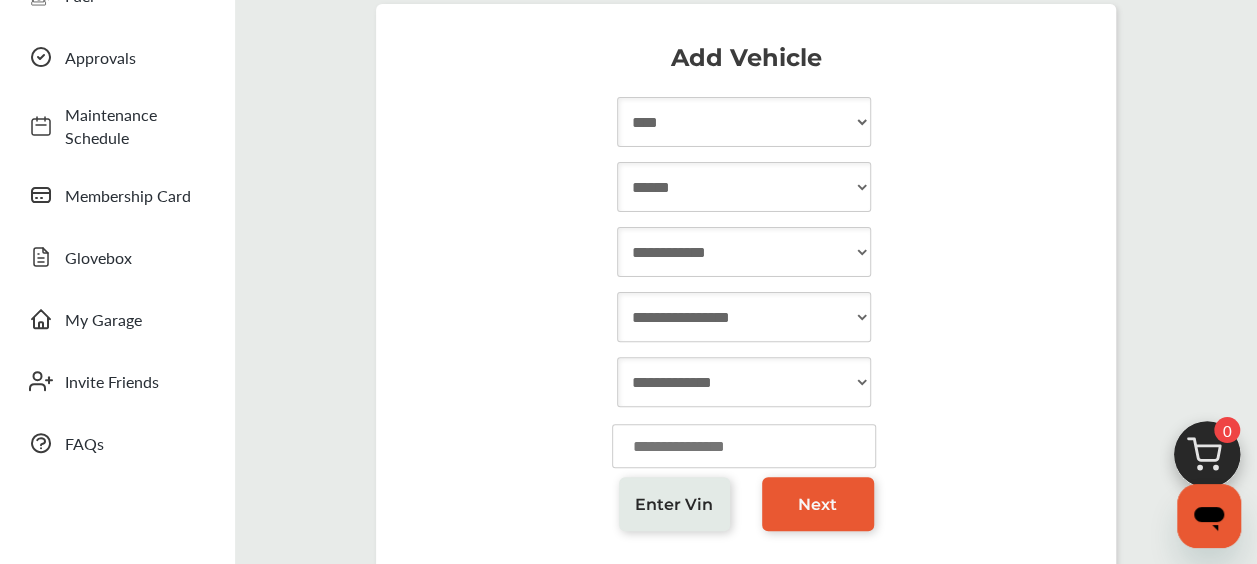 click on "**********" at bounding box center (744, 252) 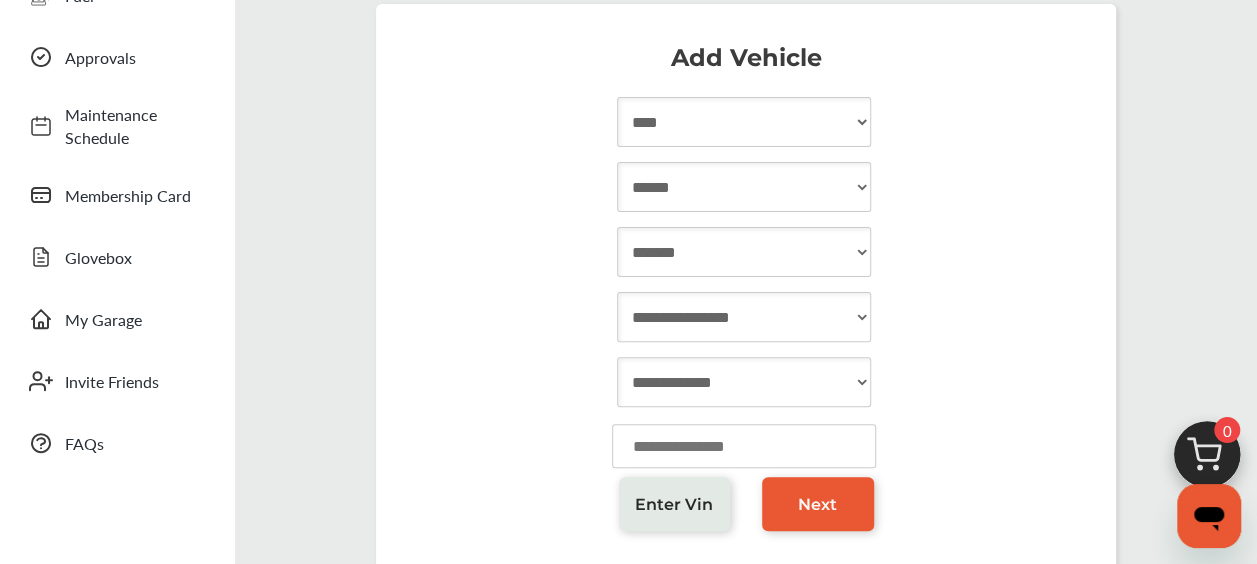click on "**********" at bounding box center (744, 252) 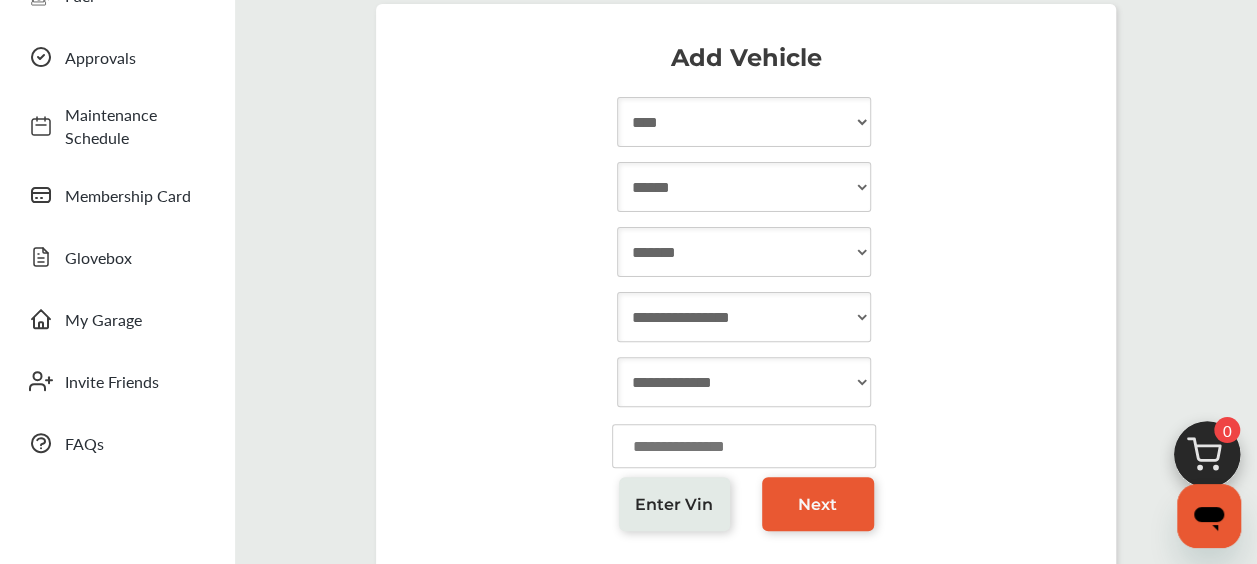 click on "**********" at bounding box center (744, 317) 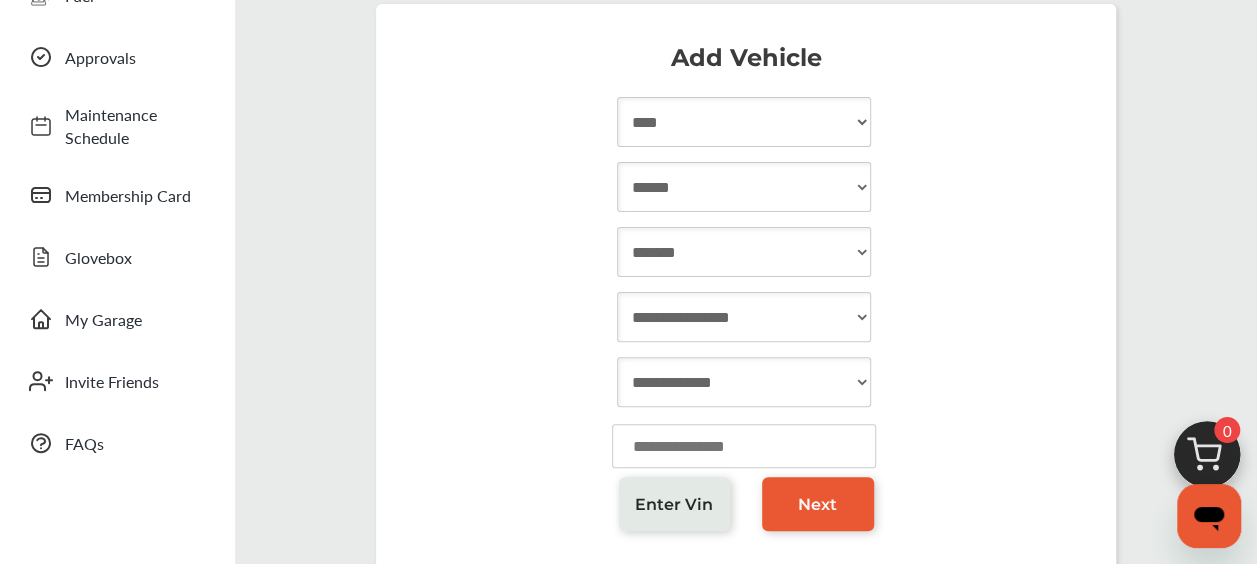 select on "*****" 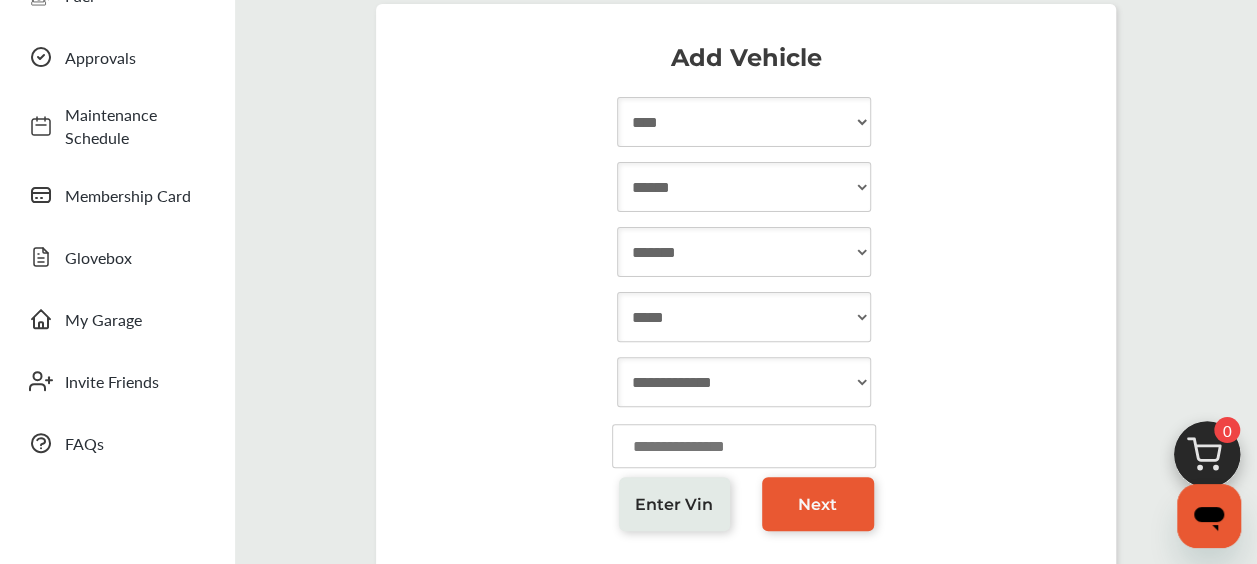 click on "**********" at bounding box center (744, 317) 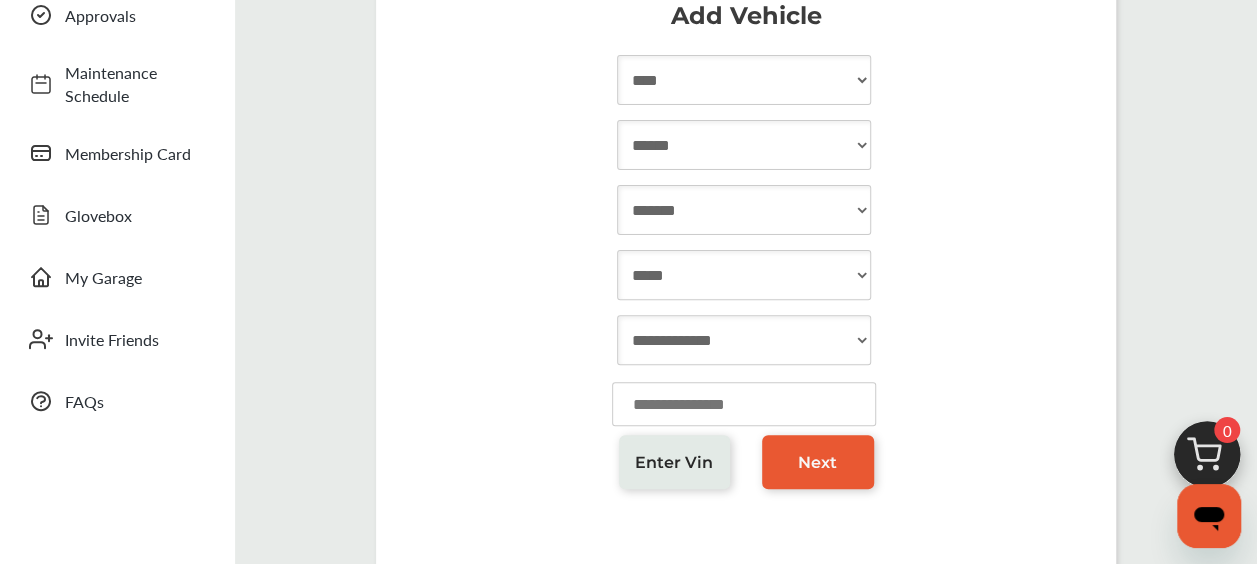 scroll, scrollTop: 209, scrollLeft: 0, axis: vertical 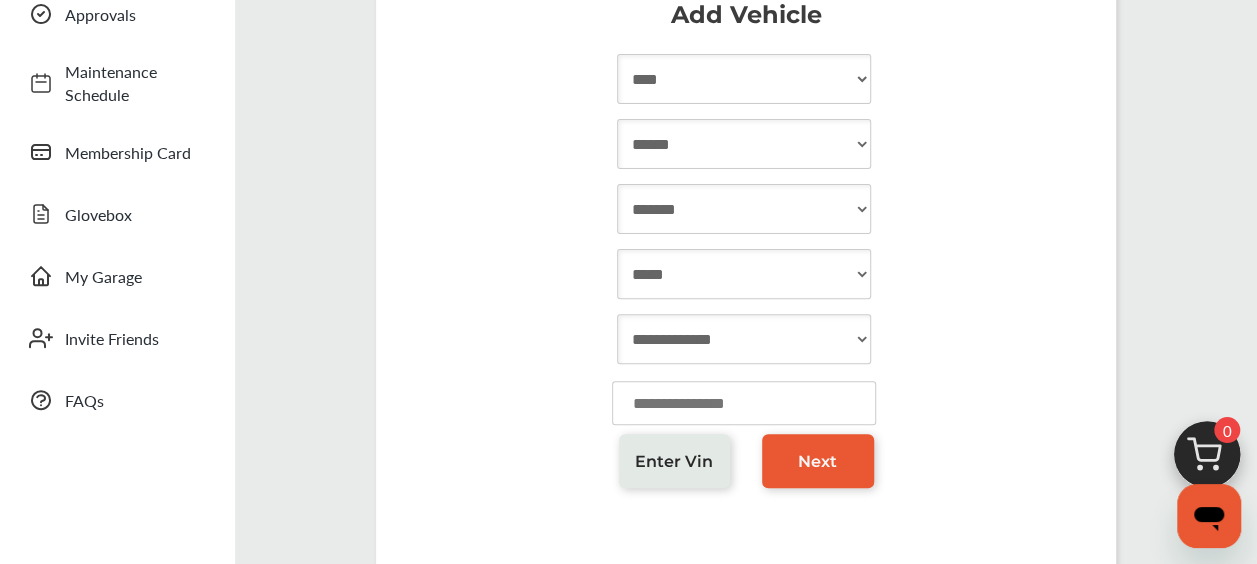 click on "**********" at bounding box center [744, 339] 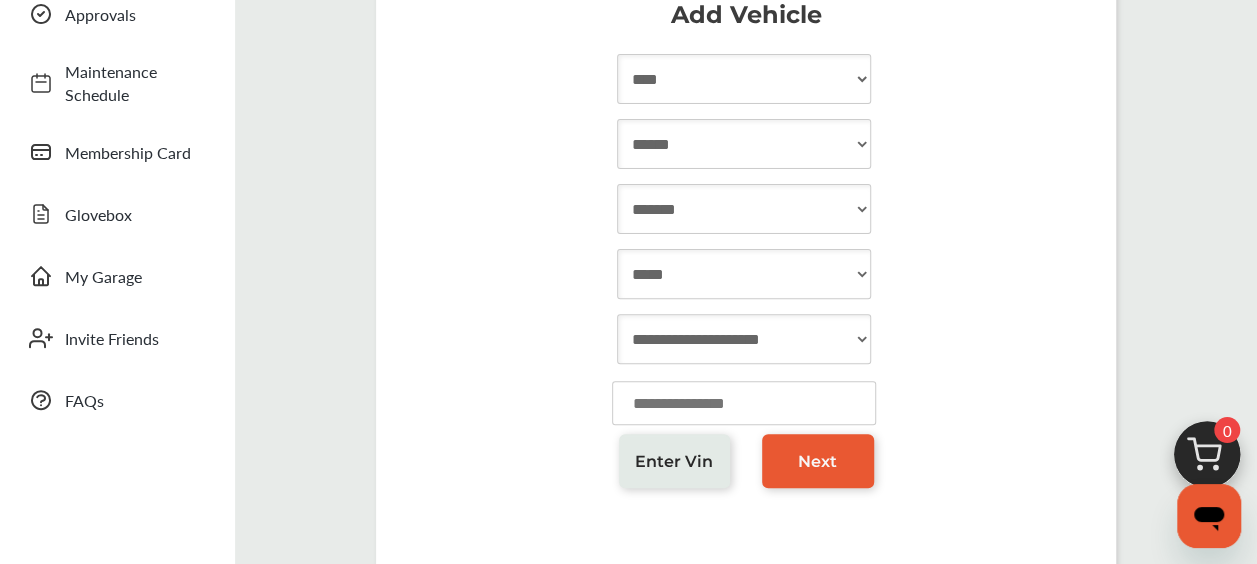 click on "**********" at bounding box center [744, 339] 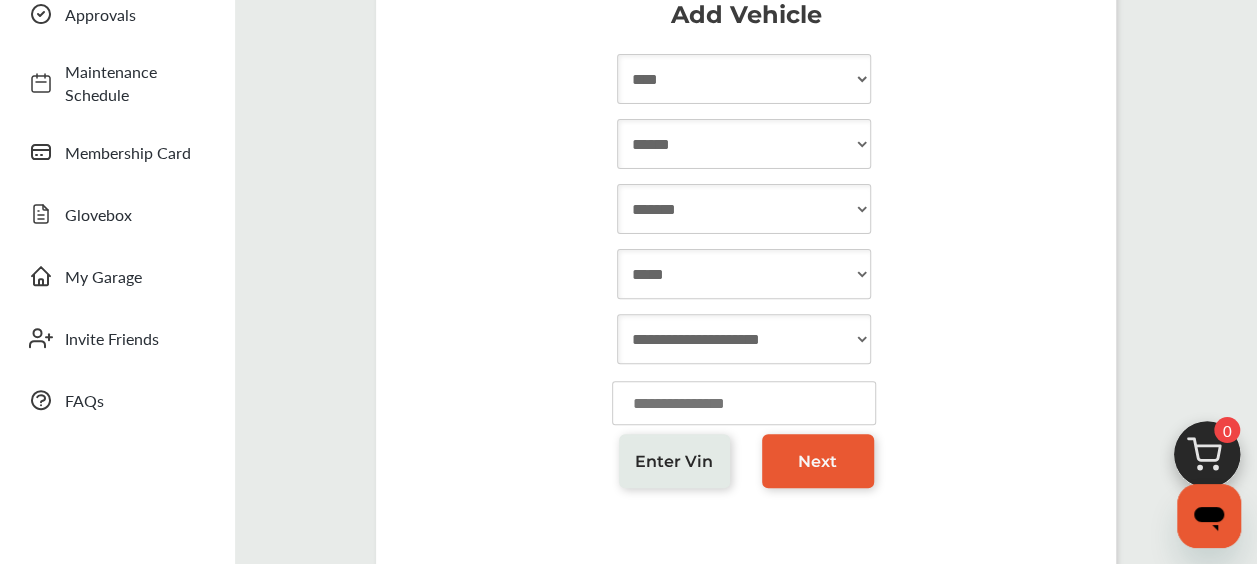 click at bounding box center [744, 403] 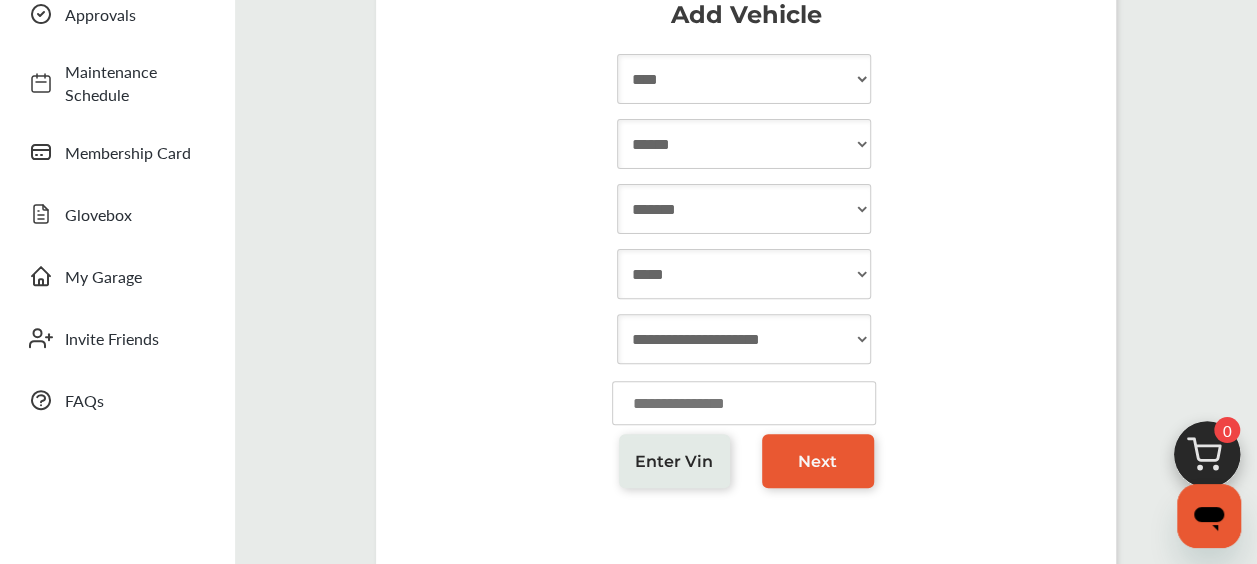 type on "******" 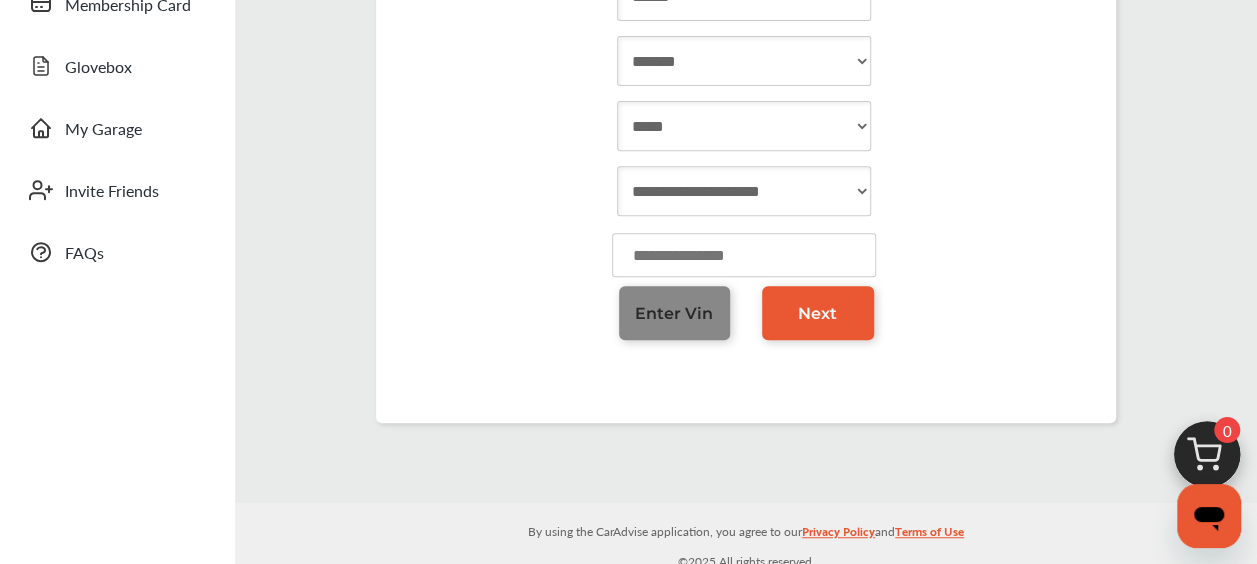 click on "Enter Vin" at bounding box center [675, 313] 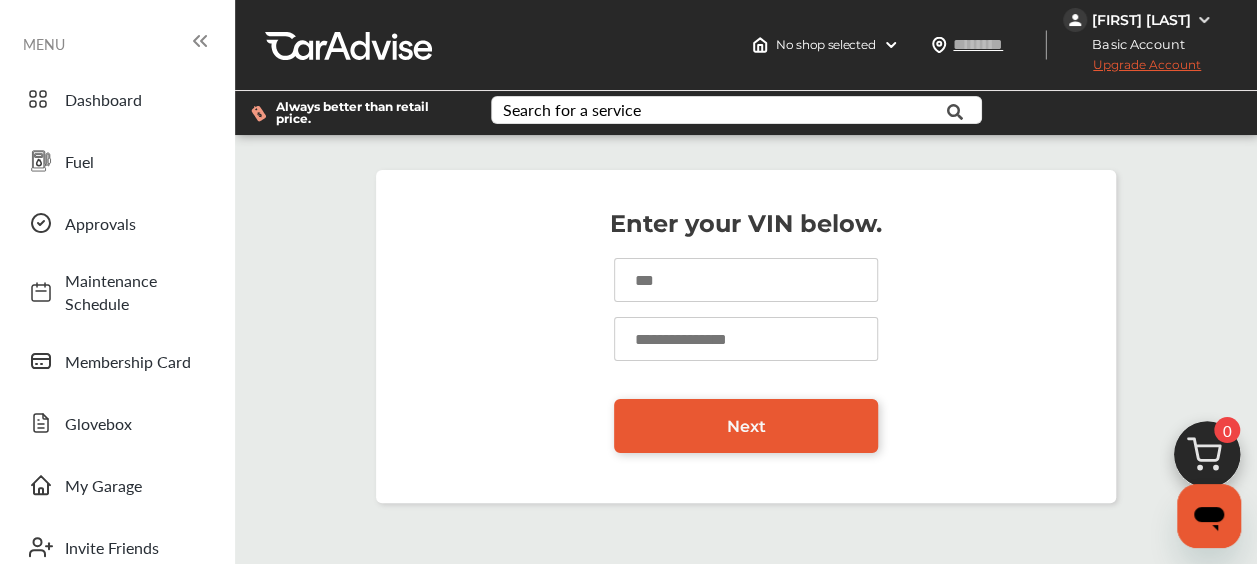 click at bounding box center [746, 280] 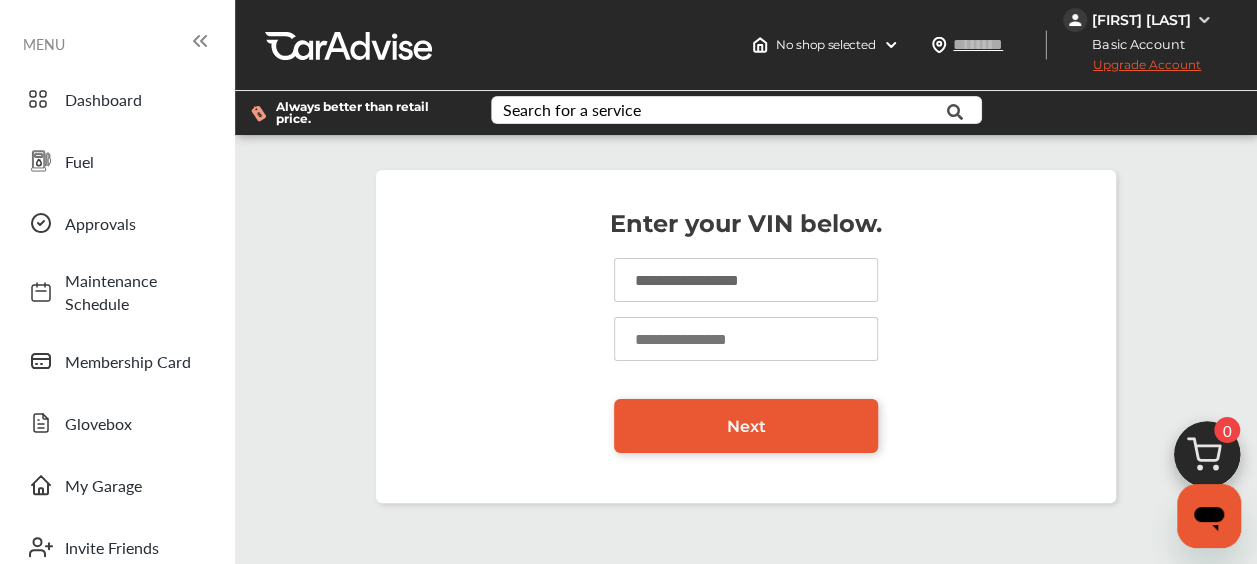 type on "**********" 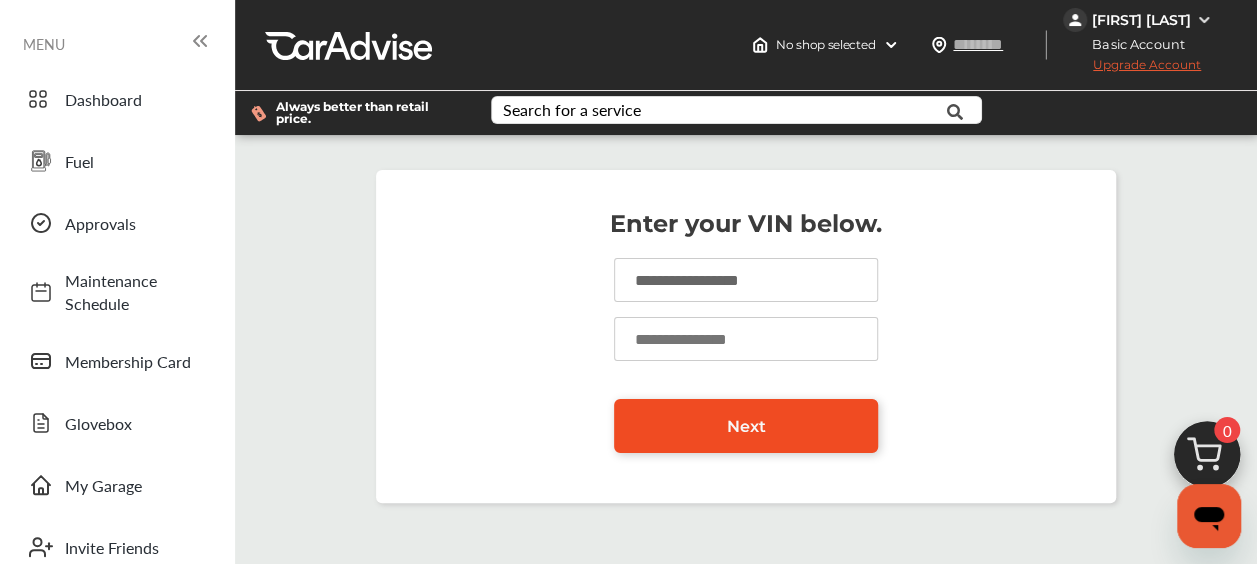 type on "*****" 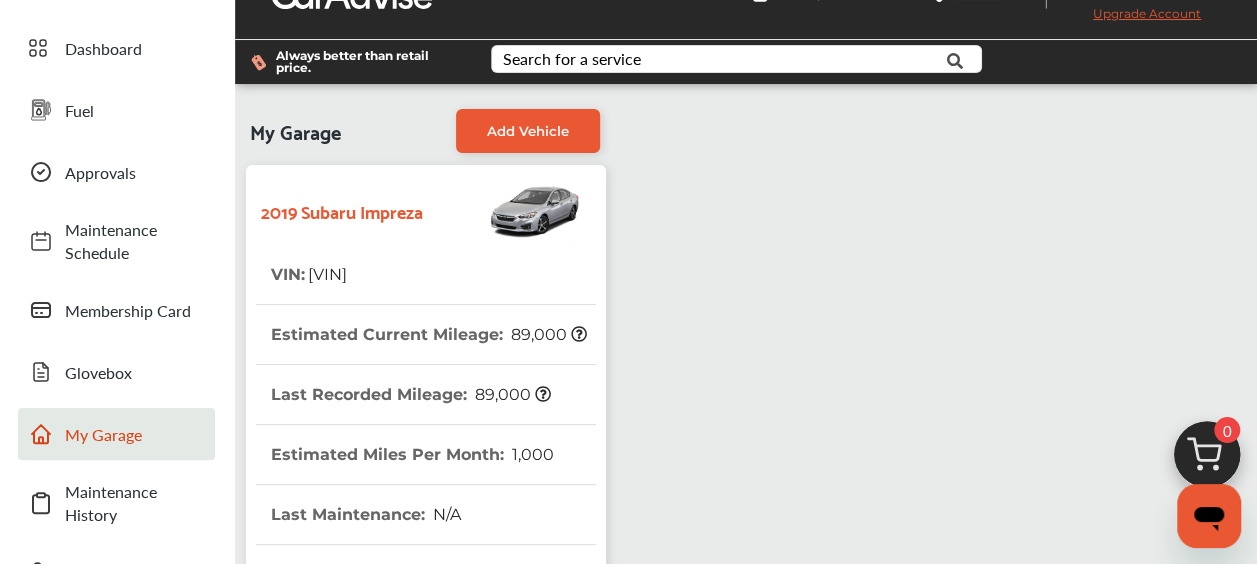 scroll, scrollTop: 46, scrollLeft: 0, axis: vertical 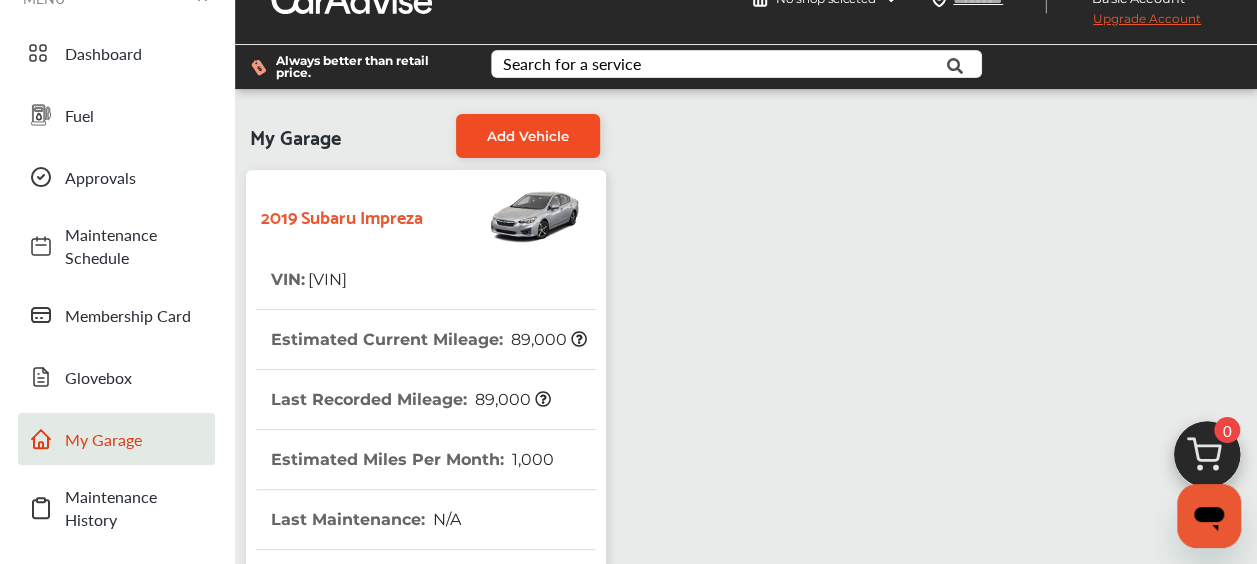 click on "Add Vehicle" at bounding box center (528, 136) 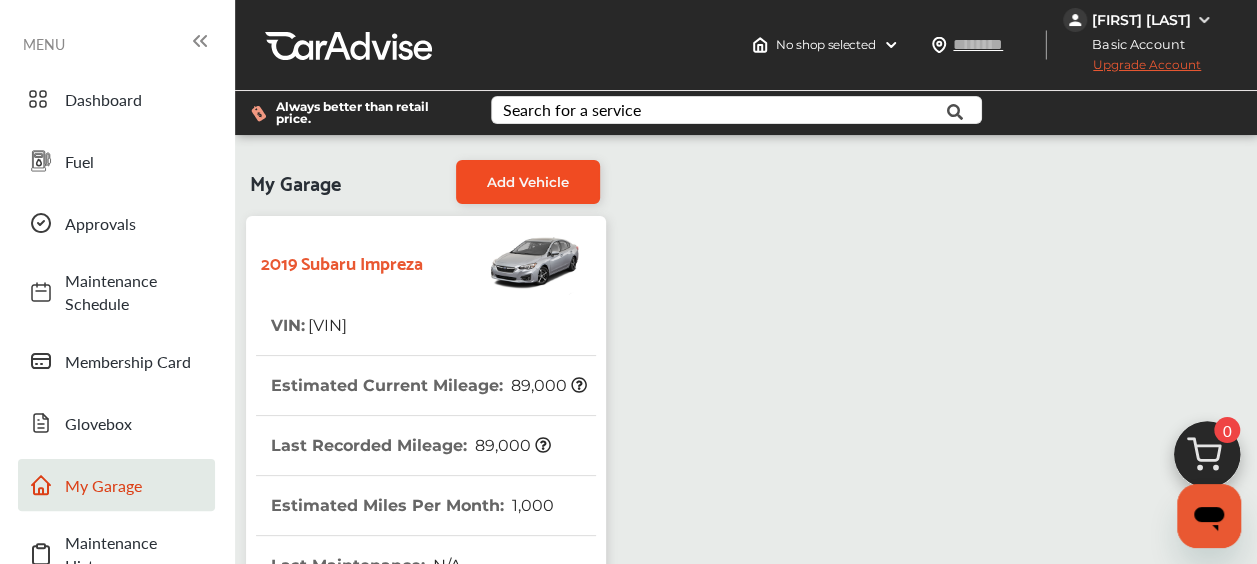 select on "****" 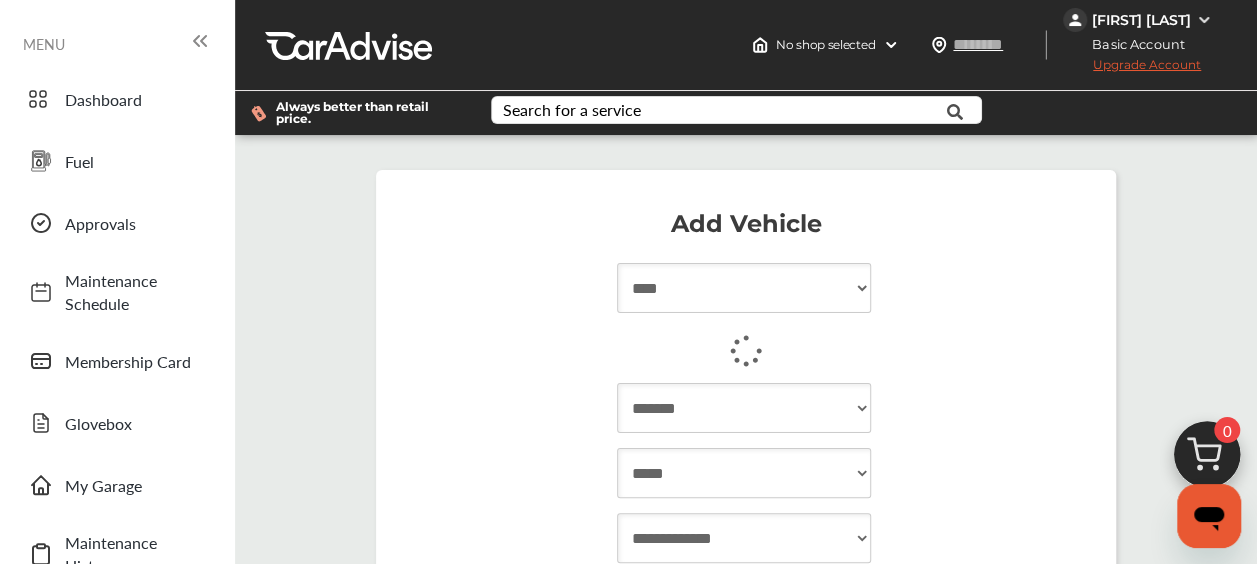 select on "**********" 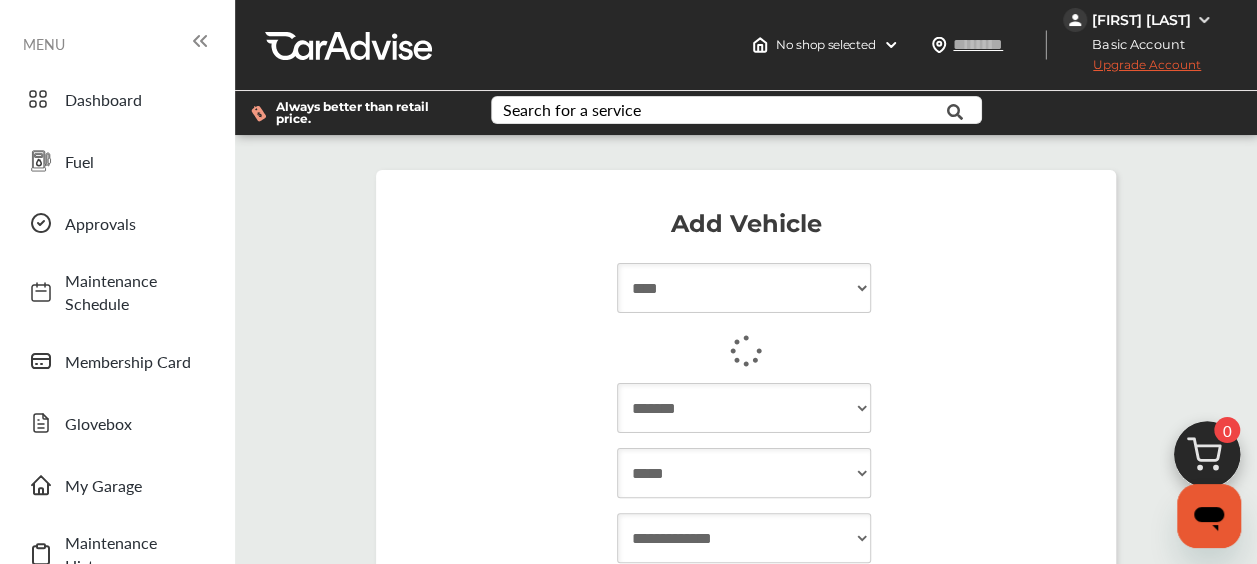 select on "**********" 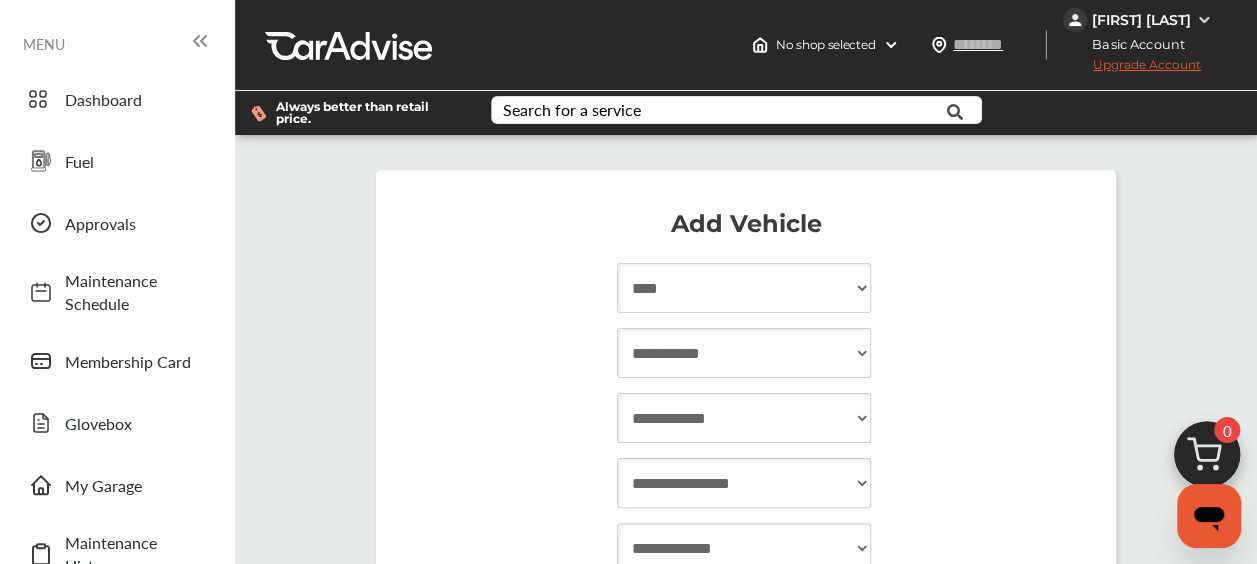 click on "**********" at bounding box center [744, 288] 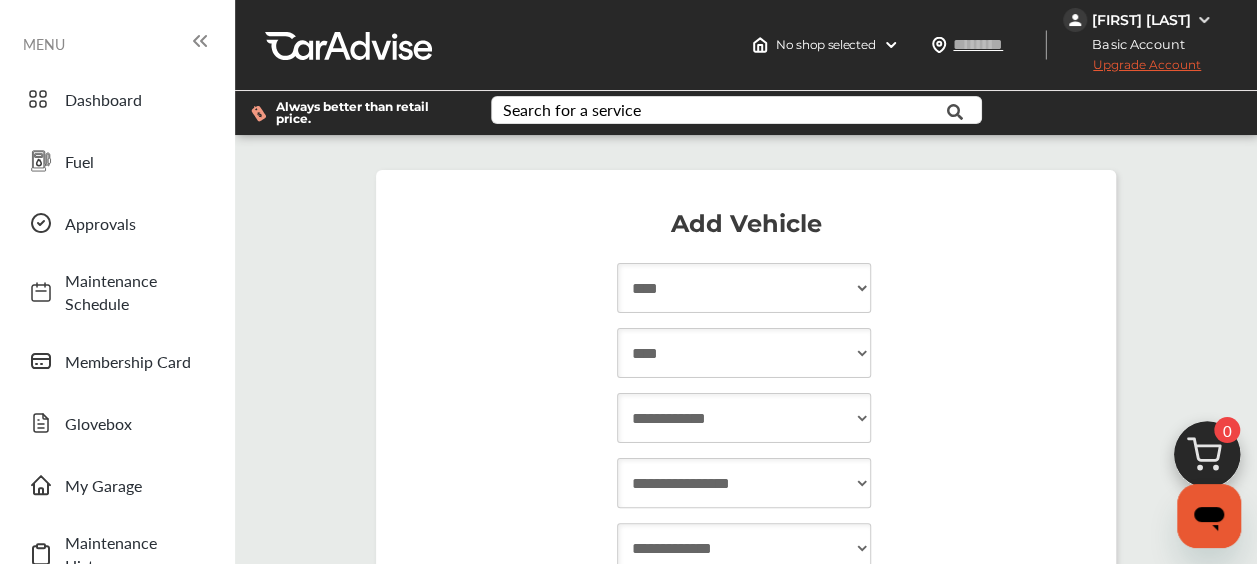 click on "**********" at bounding box center (744, 353) 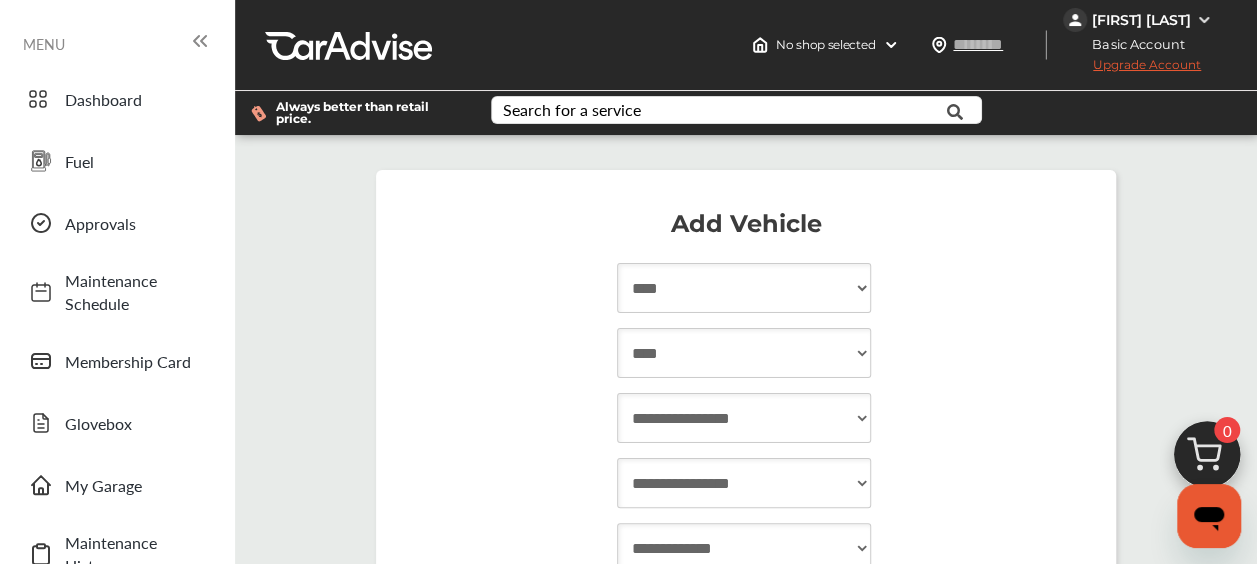 click on "**********" at bounding box center [744, 418] 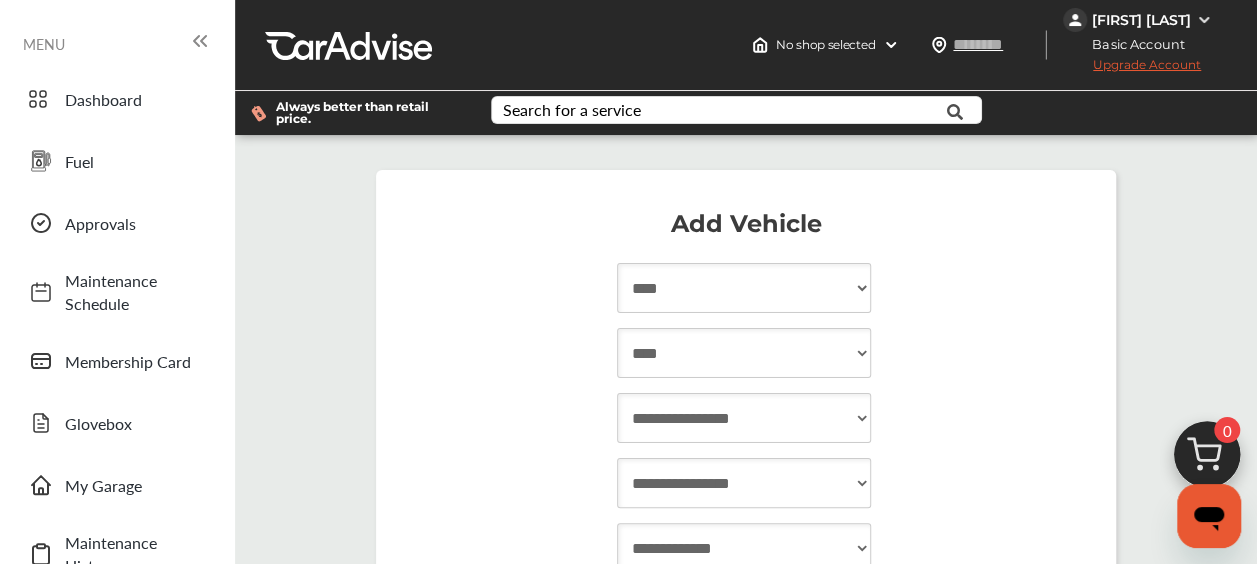 scroll, scrollTop: 282, scrollLeft: 0, axis: vertical 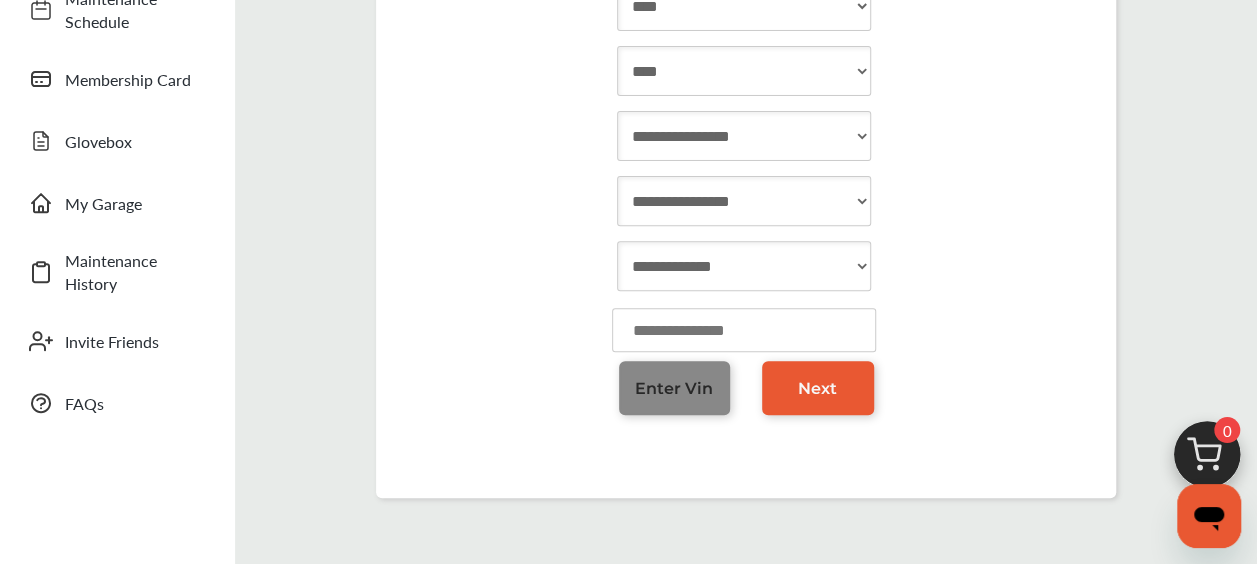 click on "Enter Vin" at bounding box center [674, 388] 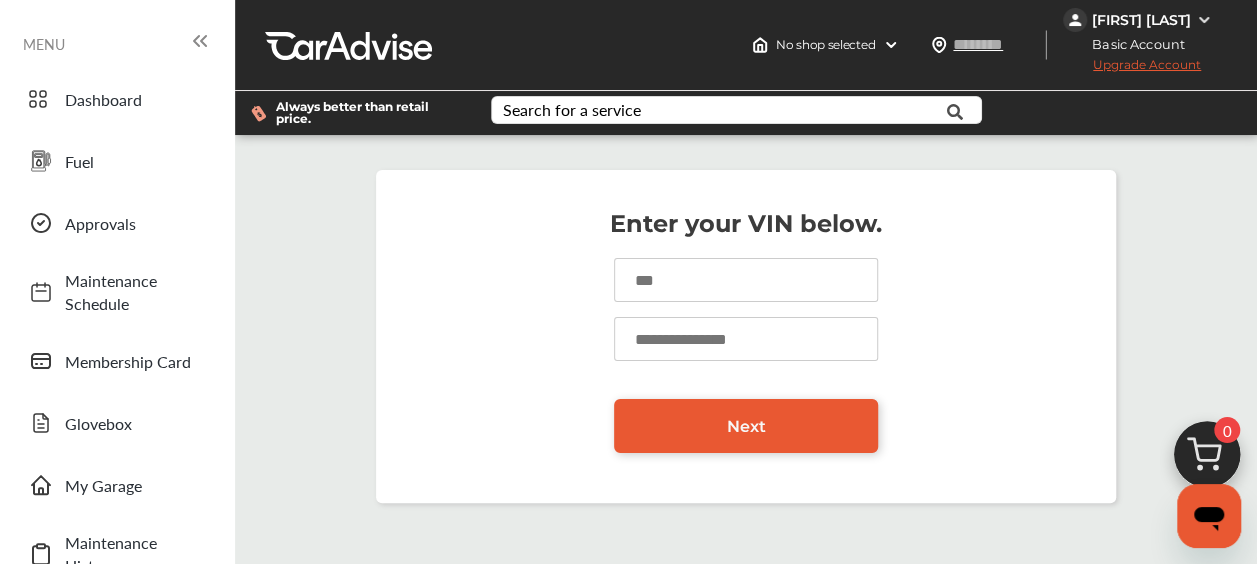 click at bounding box center (746, 280) 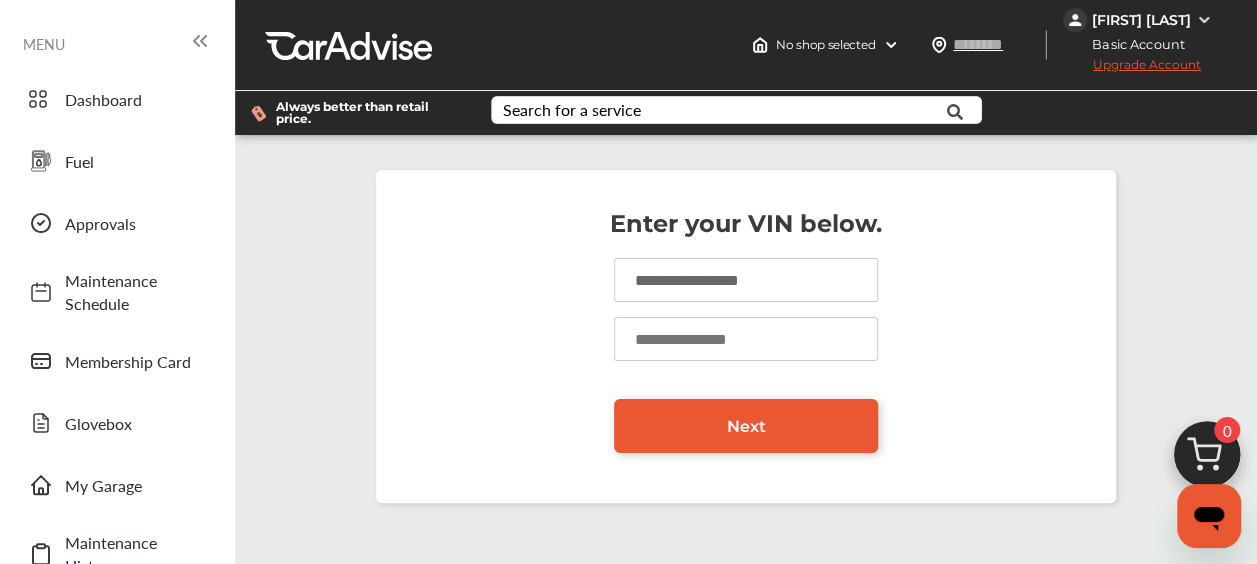 type on "**********" 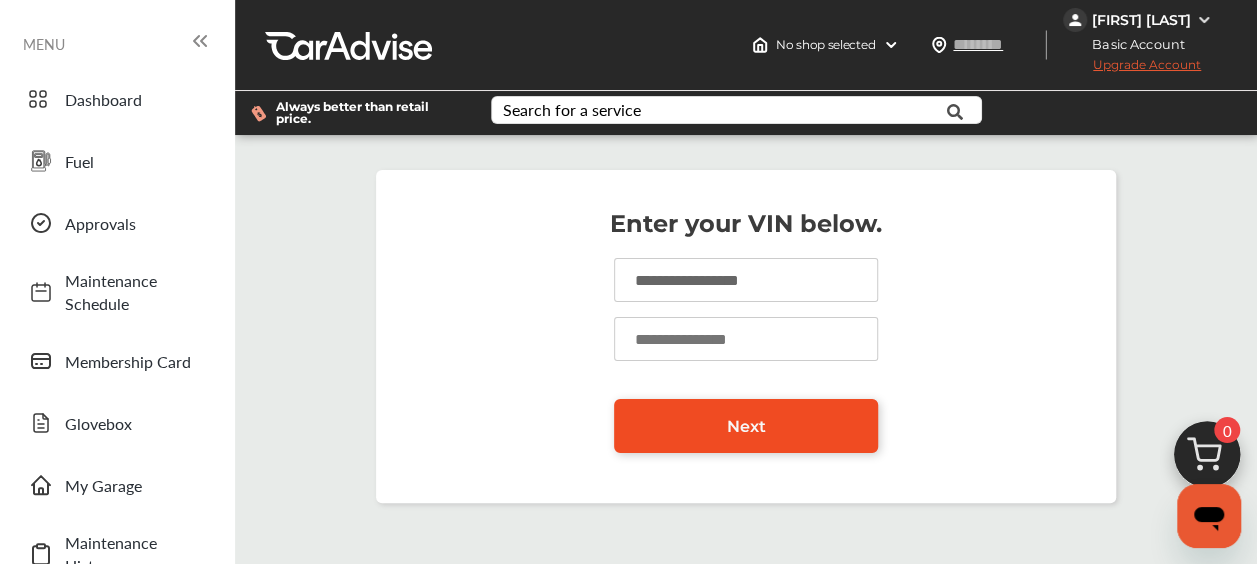 type on "*****" 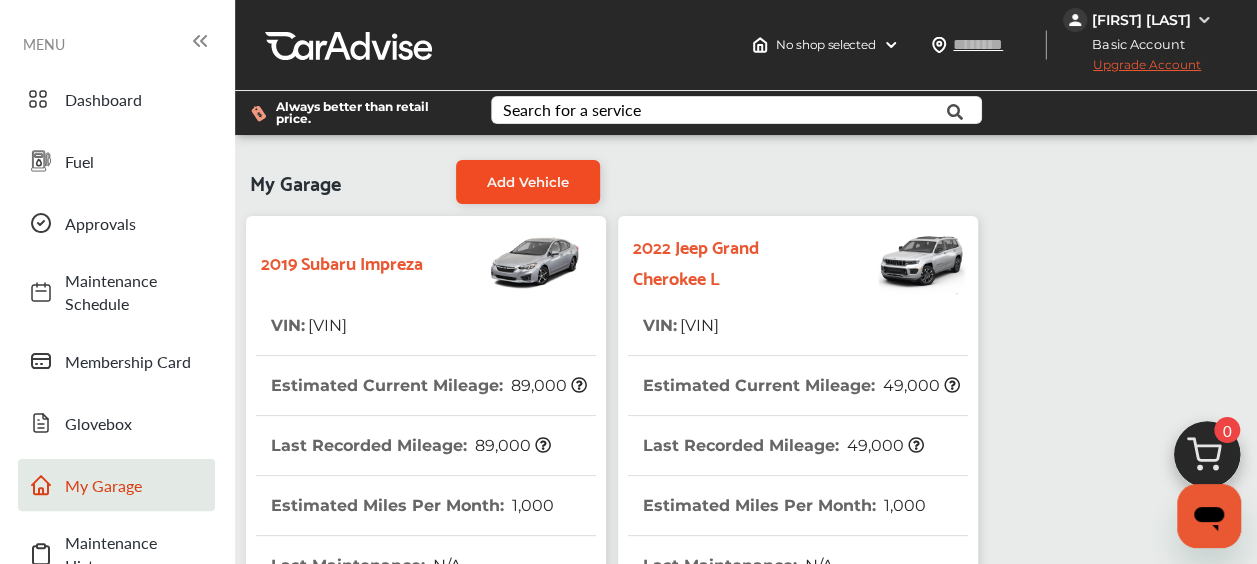 click on "Add Vehicle" at bounding box center [528, 182] 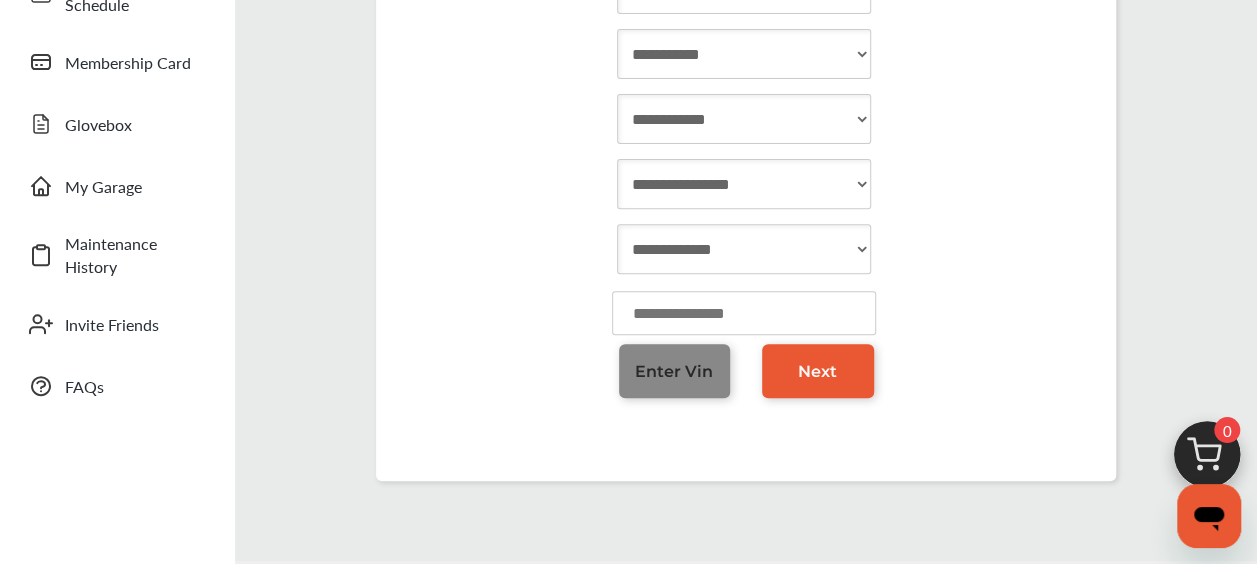 scroll, scrollTop: 300, scrollLeft: 0, axis: vertical 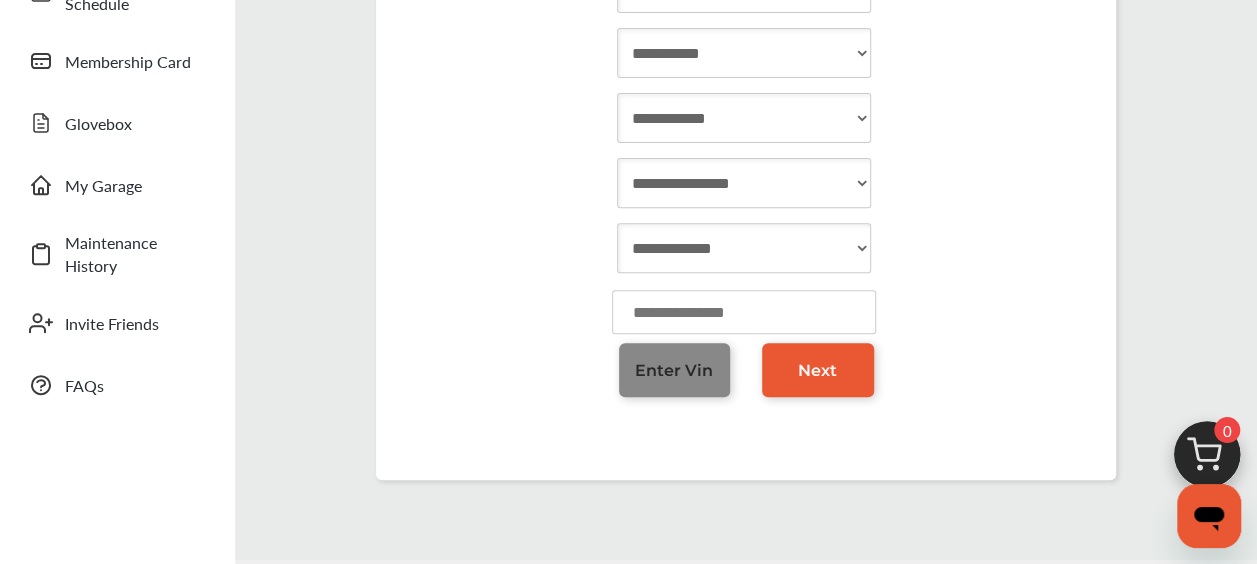 click on "Enter Vin" at bounding box center [674, 370] 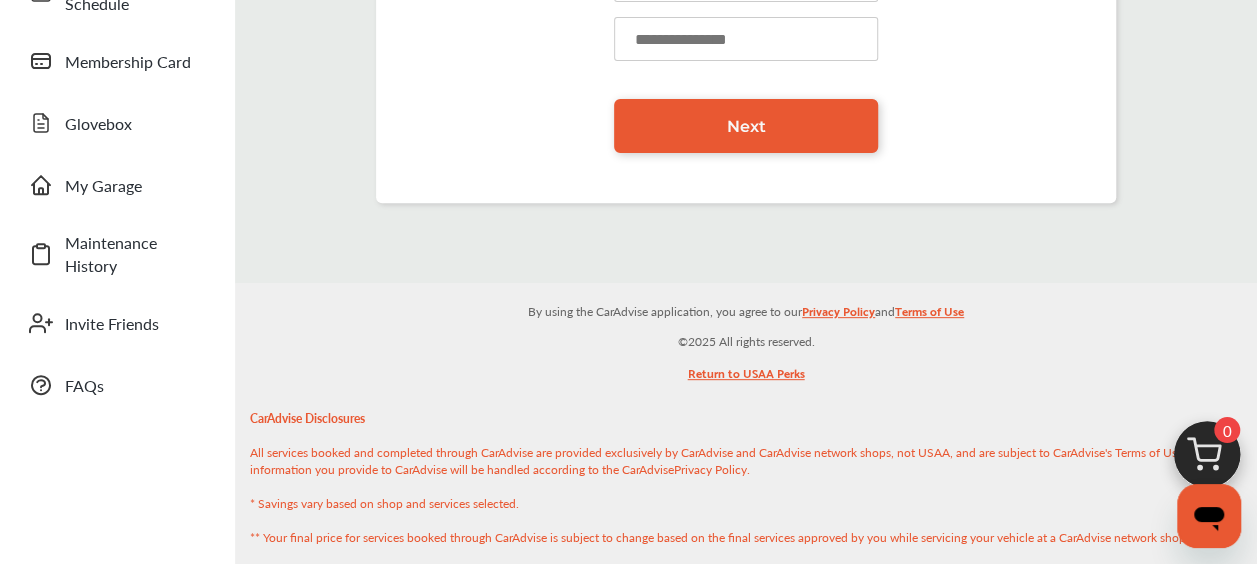 scroll, scrollTop: 0, scrollLeft: 0, axis: both 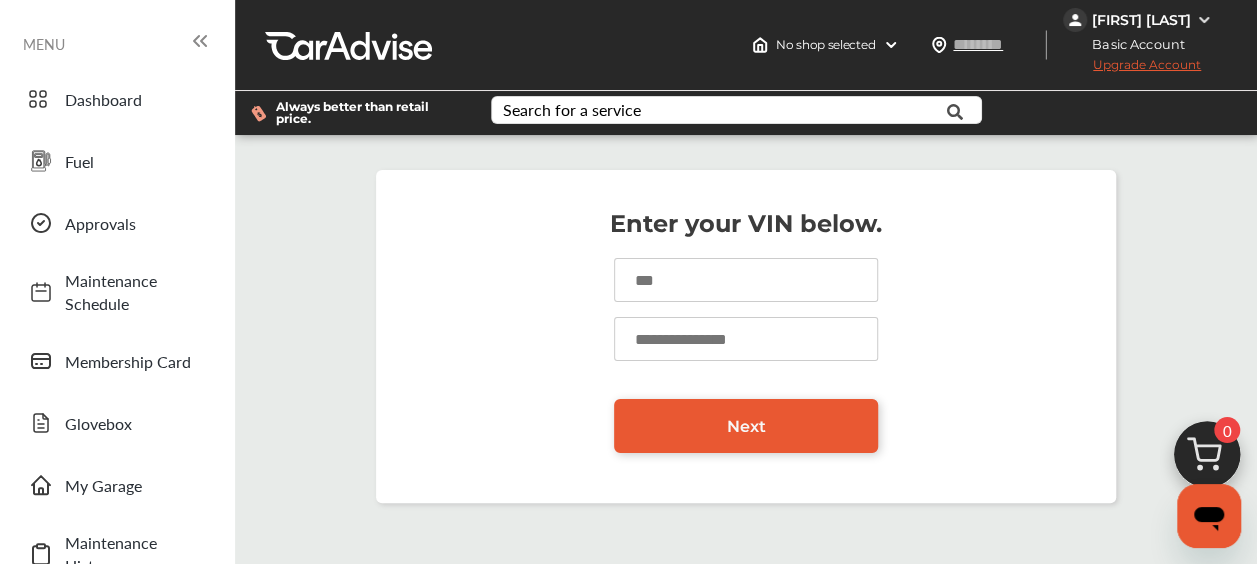 click at bounding box center [746, 280] 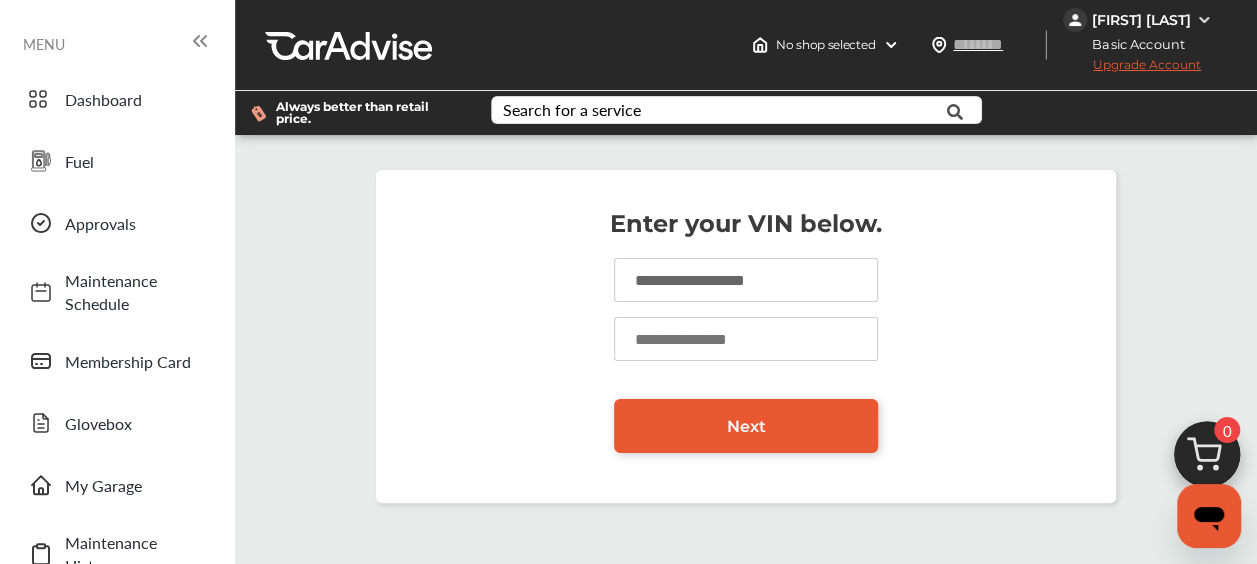 type on "**********" 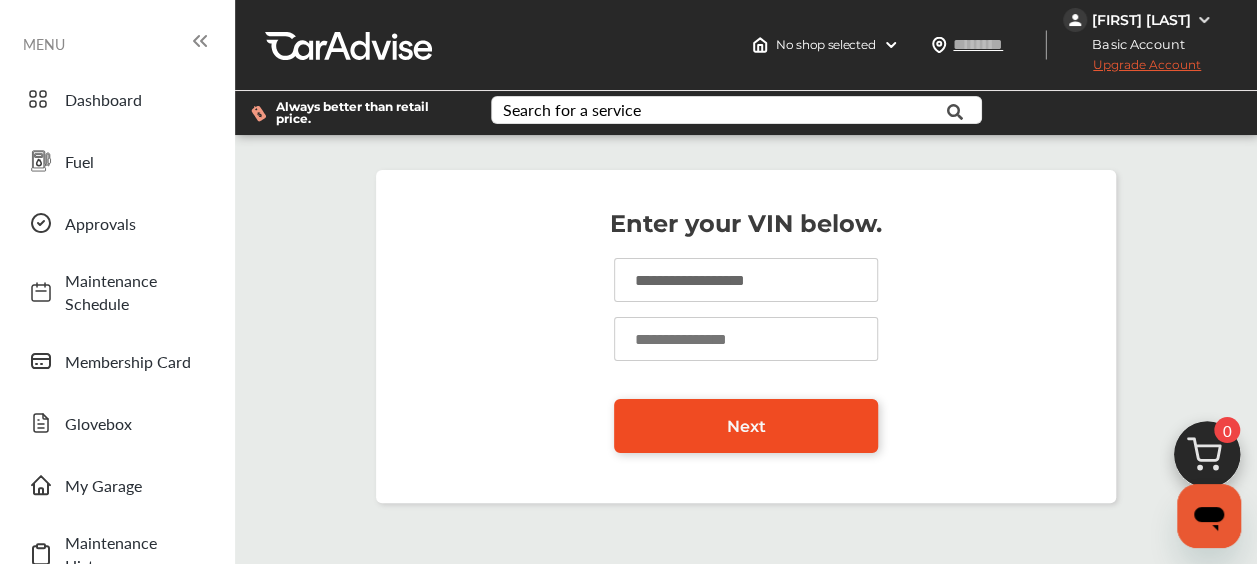 type on "*****" 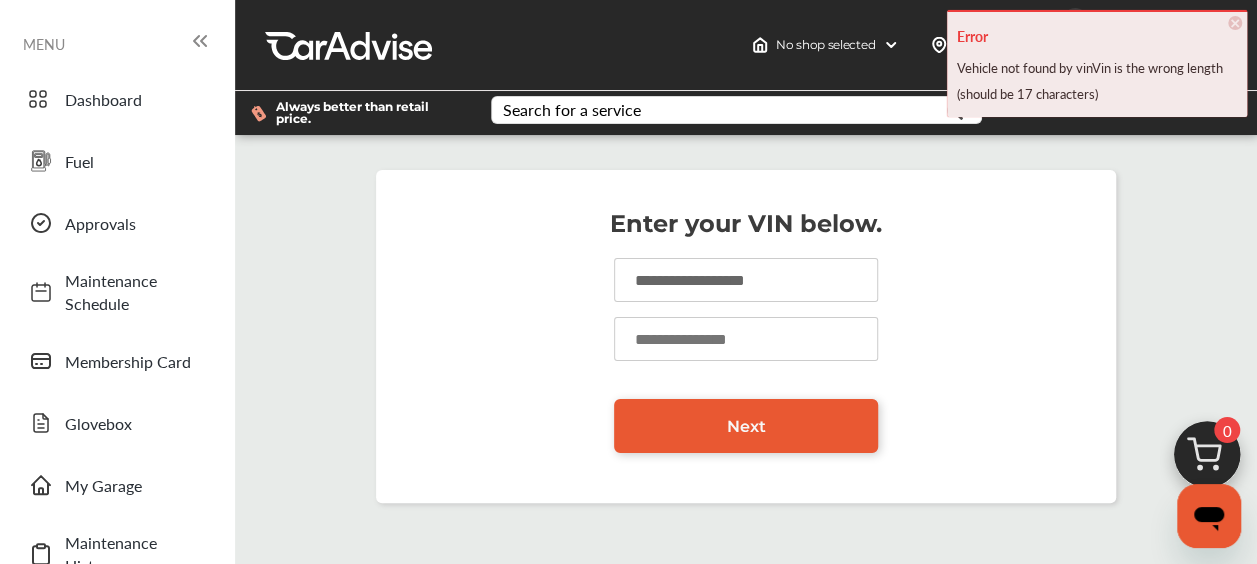 click on "**********" at bounding box center [746, 280] 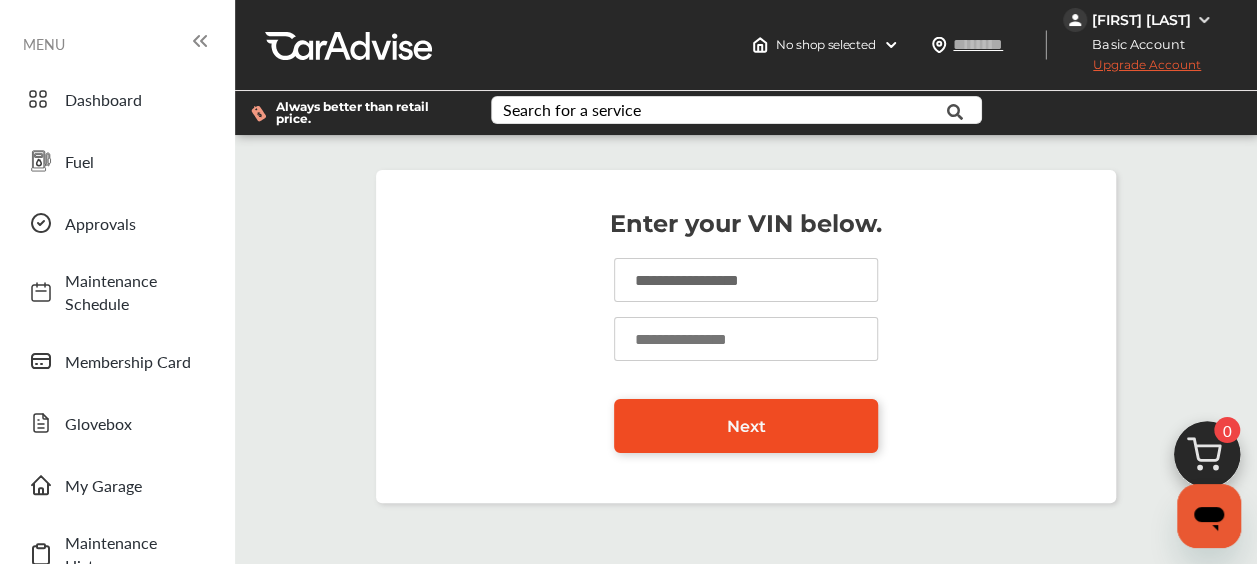 type on "**********" 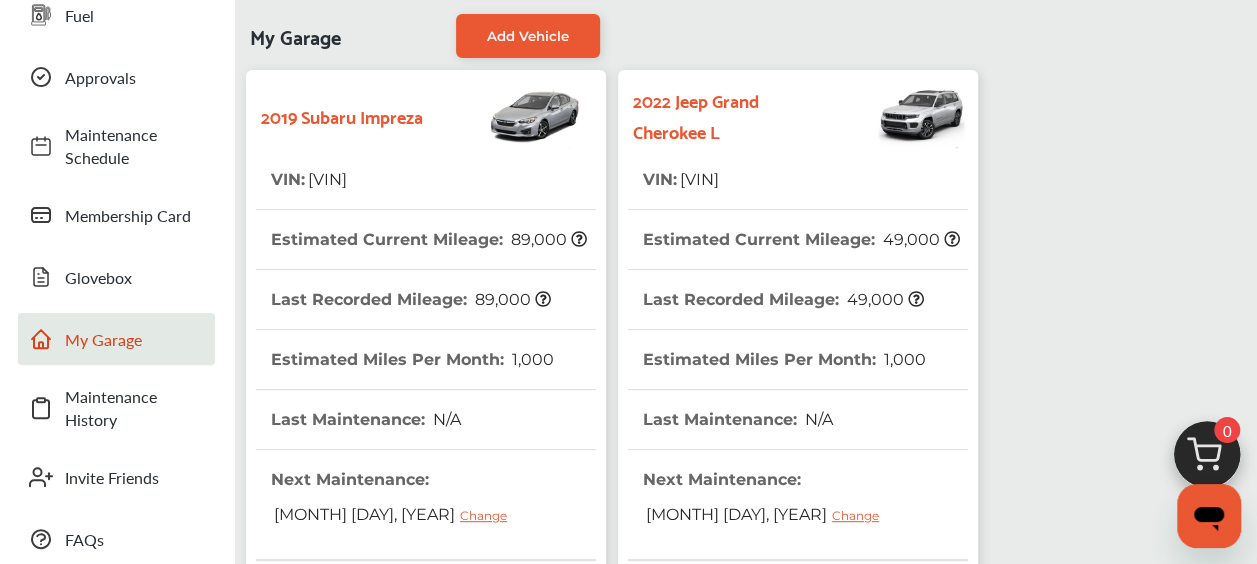 scroll, scrollTop: 0, scrollLeft: 0, axis: both 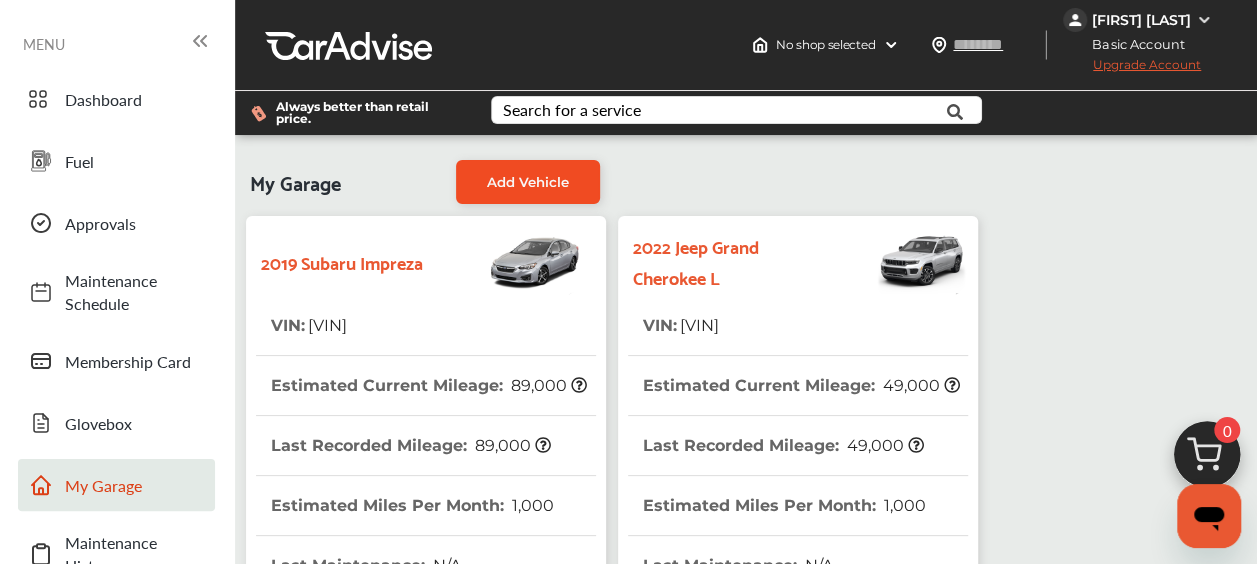 click on "Add Vehicle" at bounding box center [528, 182] 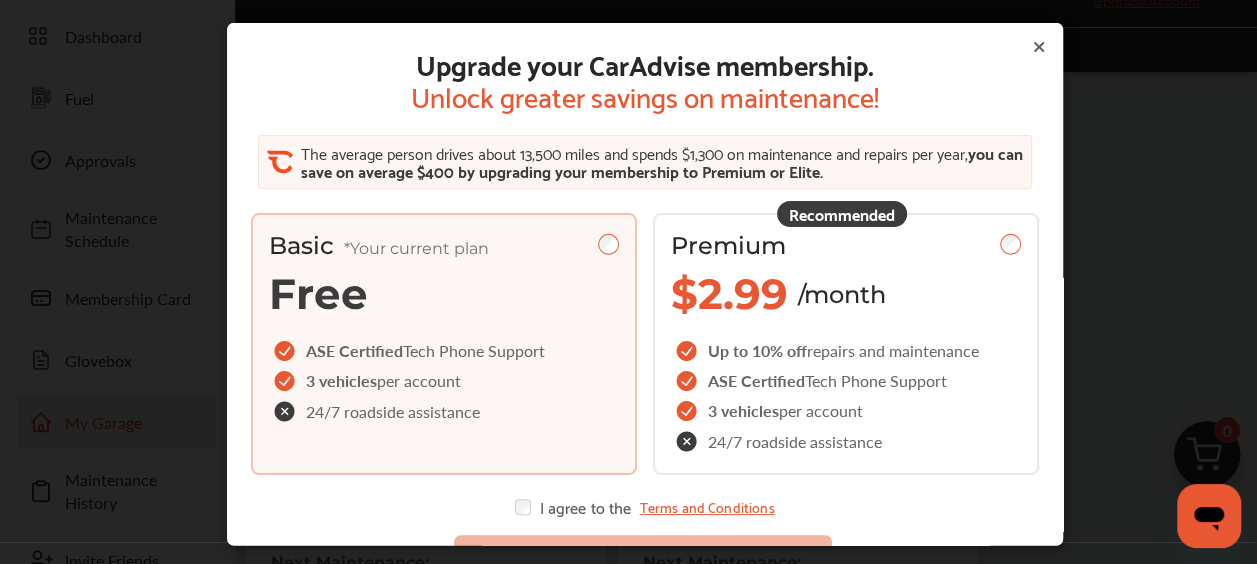 scroll, scrollTop: 65, scrollLeft: 0, axis: vertical 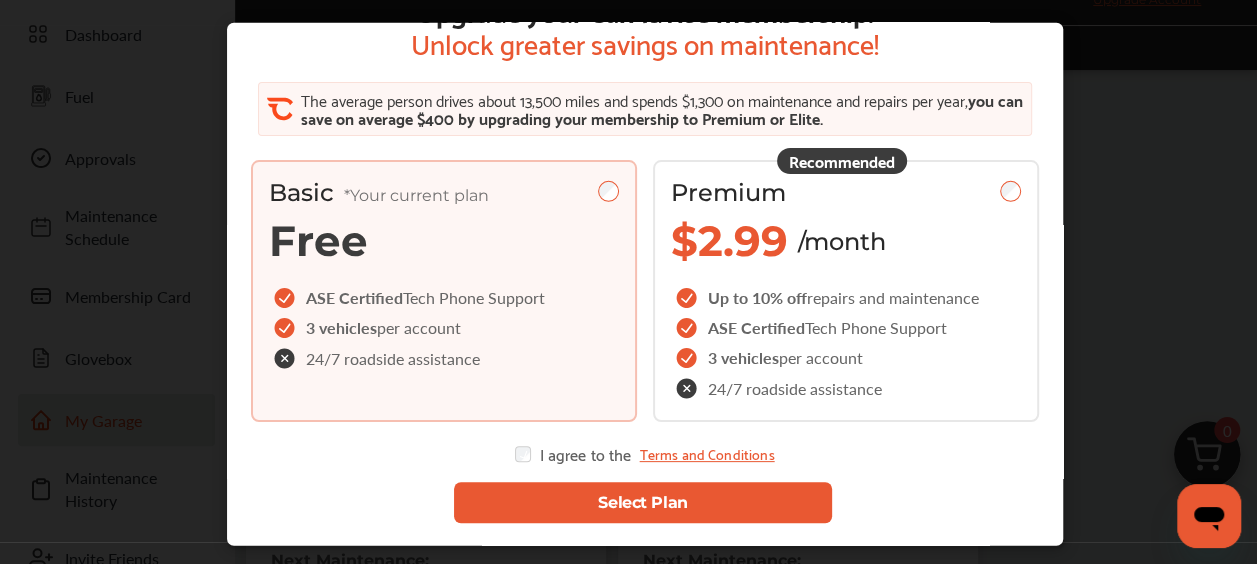 click on "Select Plan" at bounding box center (642, 502) 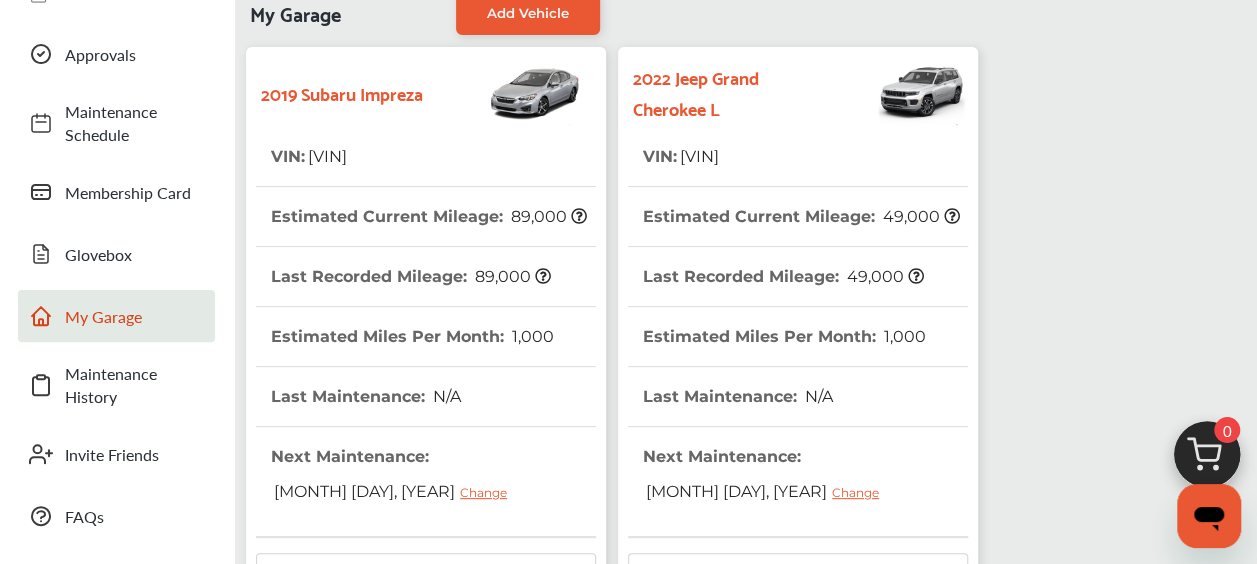 scroll, scrollTop: 0, scrollLeft: 0, axis: both 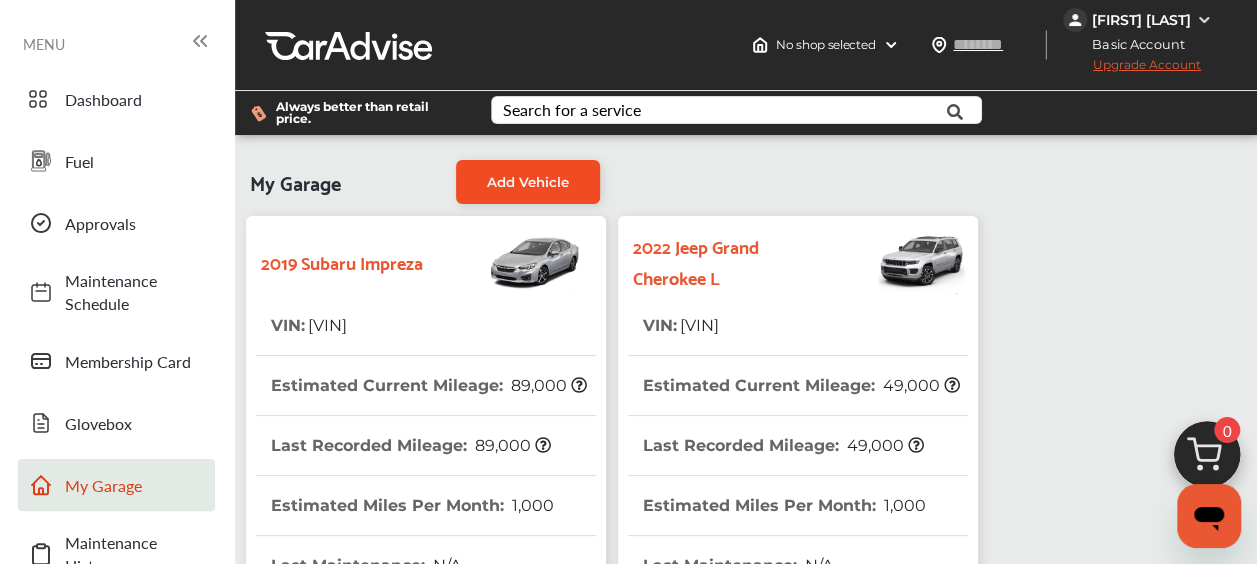 click on "Add Vehicle" at bounding box center (528, 182) 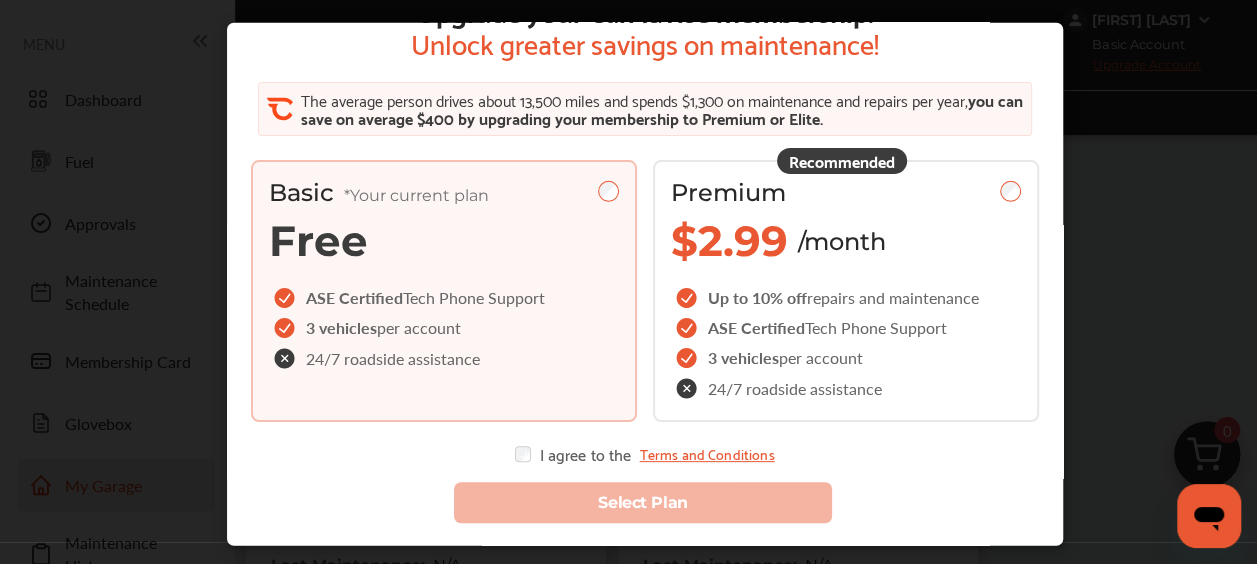scroll, scrollTop: 0, scrollLeft: 0, axis: both 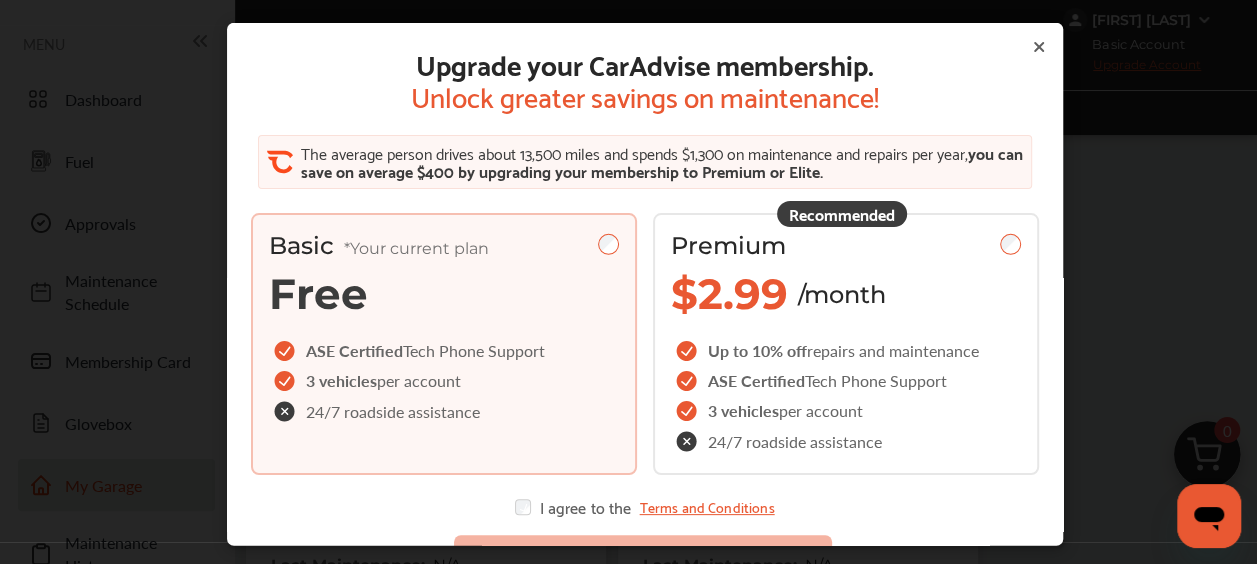 click 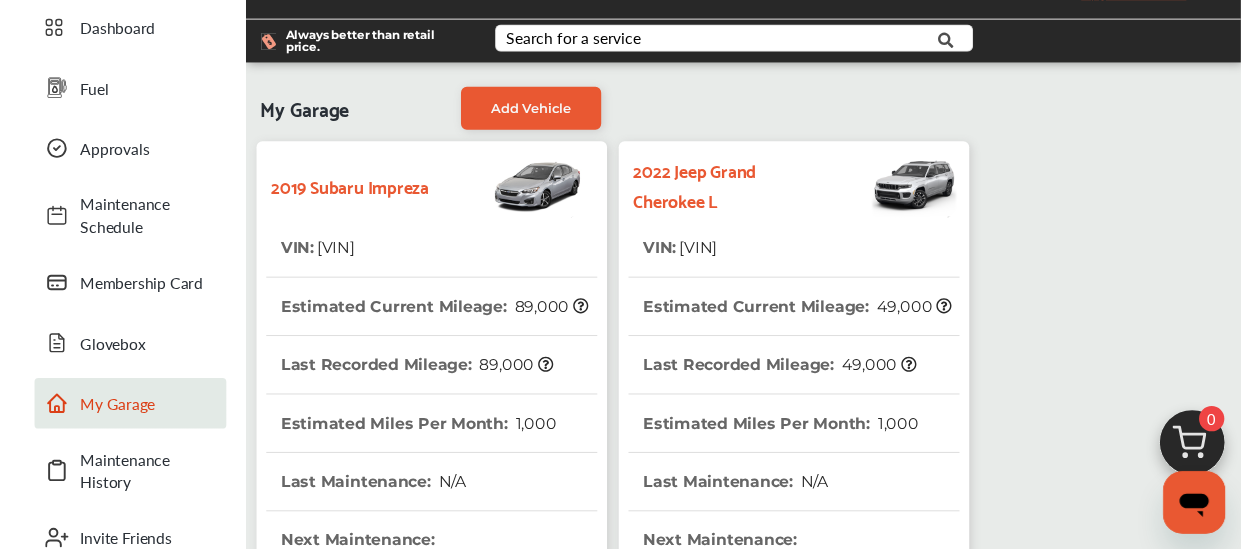 scroll, scrollTop: 42, scrollLeft: 0, axis: vertical 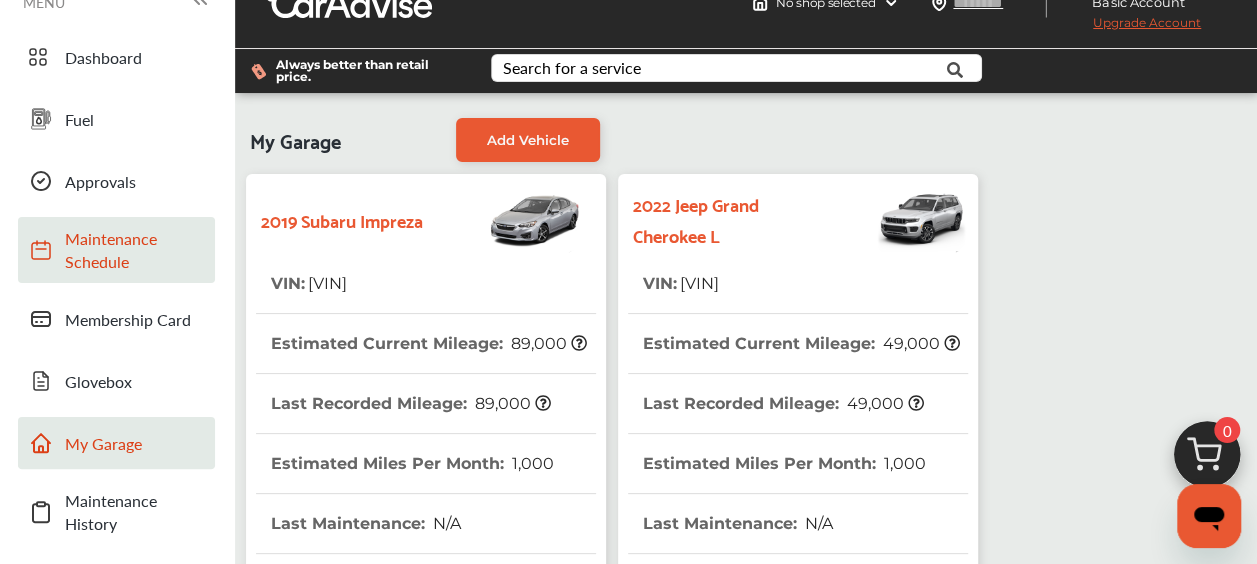 click on "Maintenance Schedule" at bounding box center [135, 250] 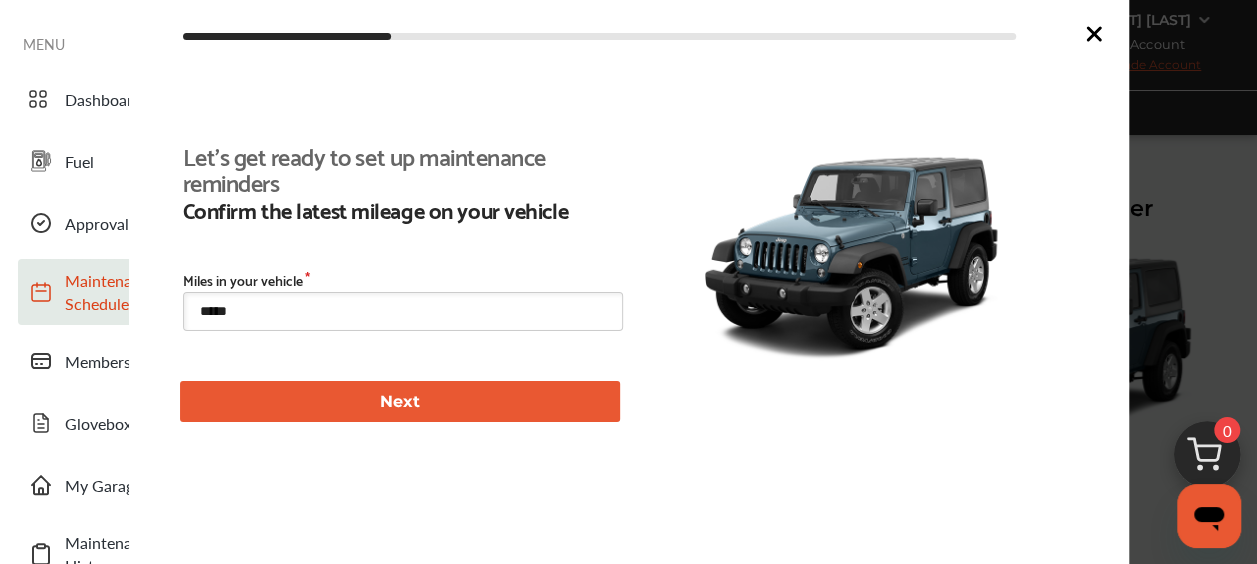 scroll, scrollTop: 48, scrollLeft: 0, axis: vertical 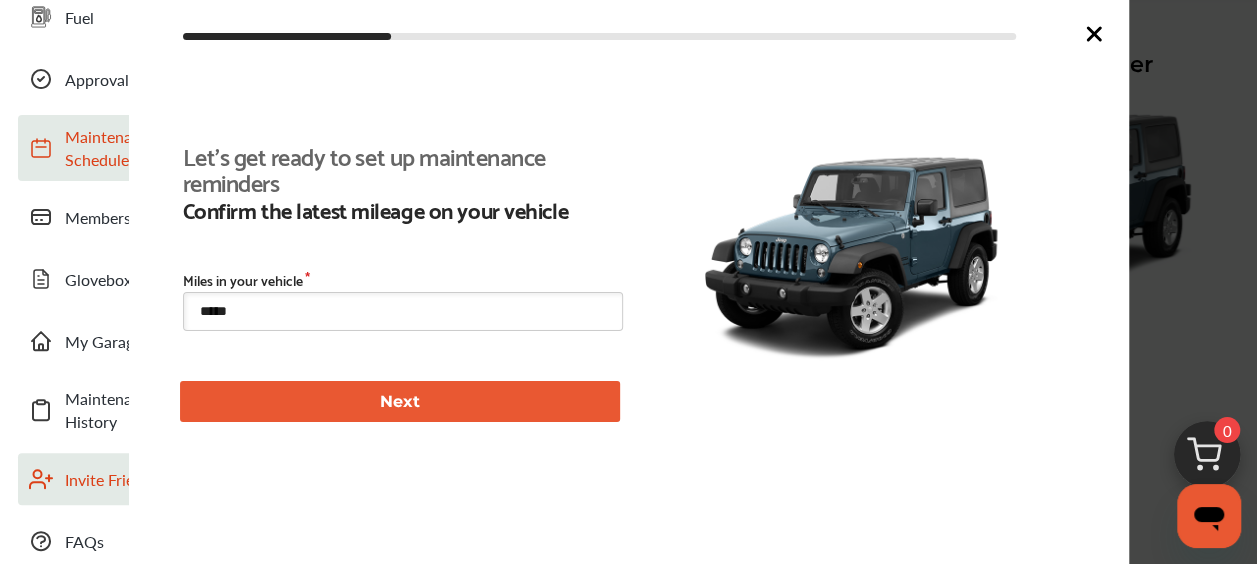 click on "Invite Friends" at bounding box center [135, 479] 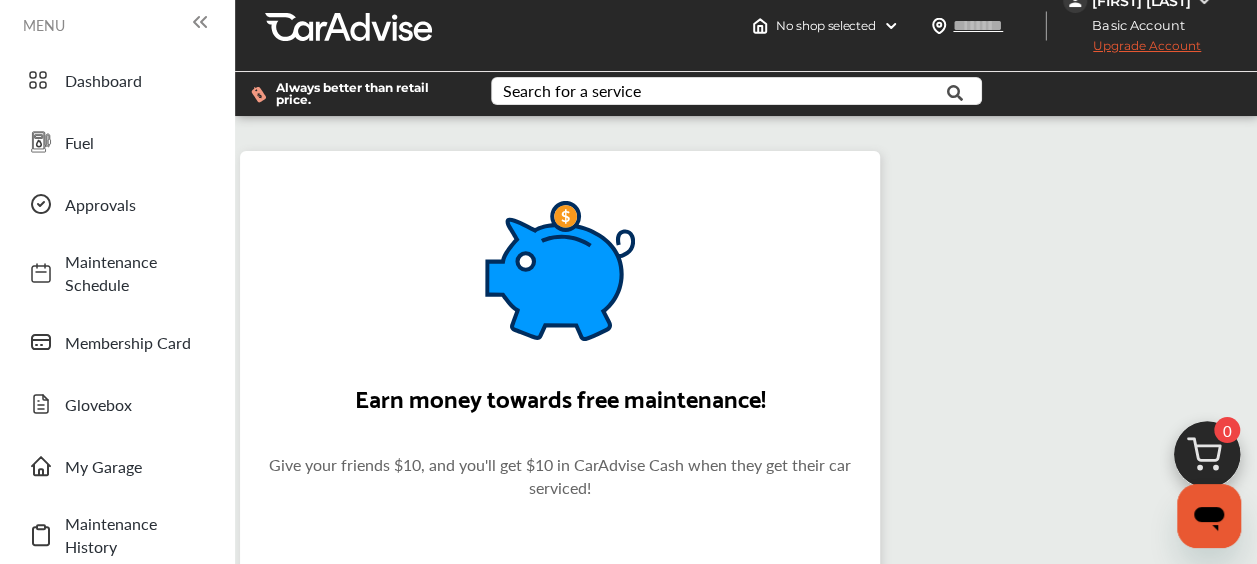 scroll, scrollTop: 0, scrollLeft: 0, axis: both 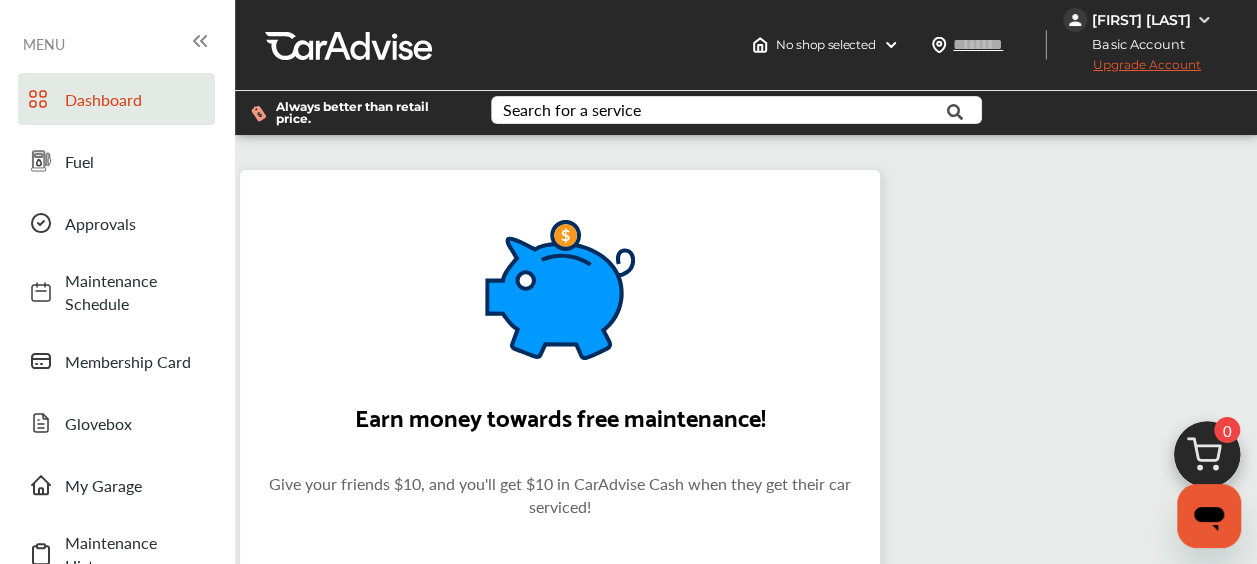 click on "Dashboard" at bounding box center [135, 99] 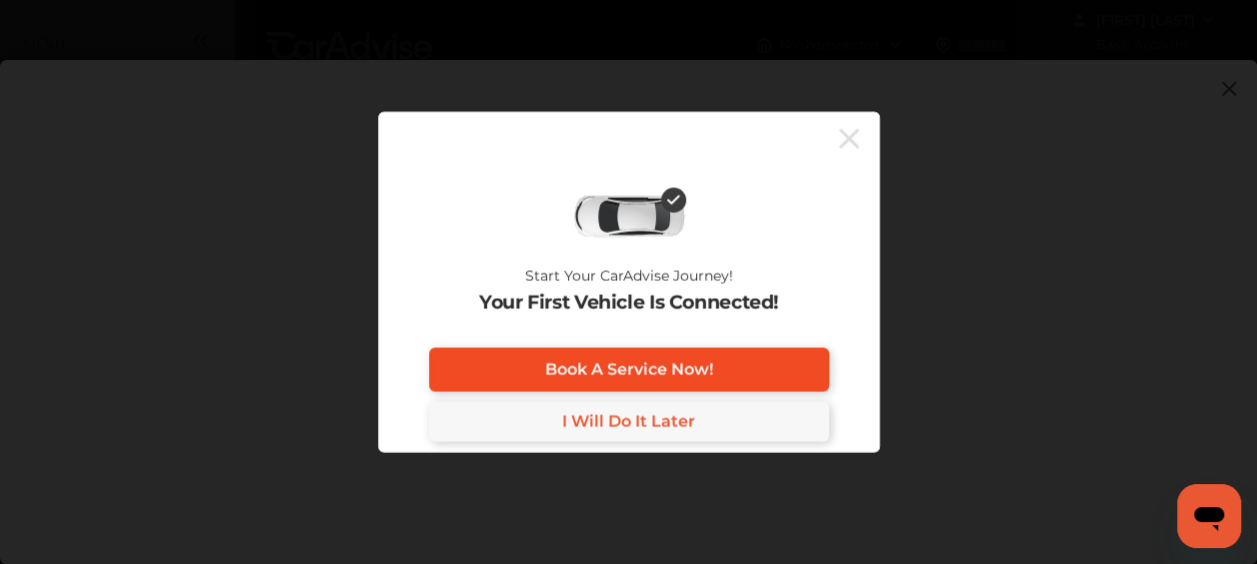 click on "Book A Service Now!" at bounding box center [629, 369] 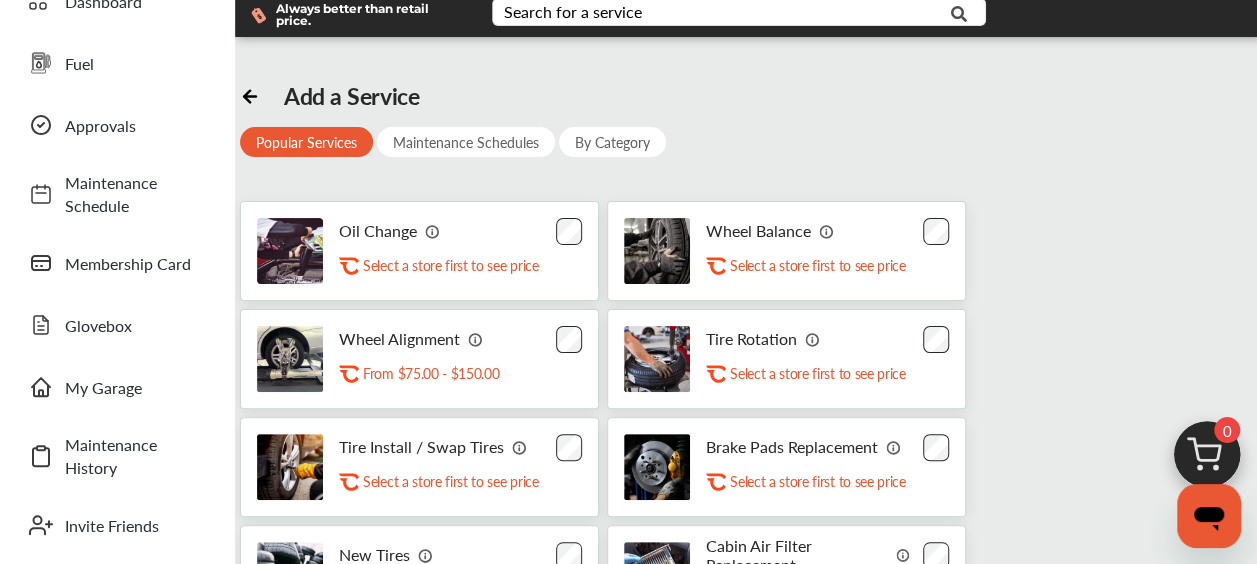 scroll, scrollTop: 101, scrollLeft: 0, axis: vertical 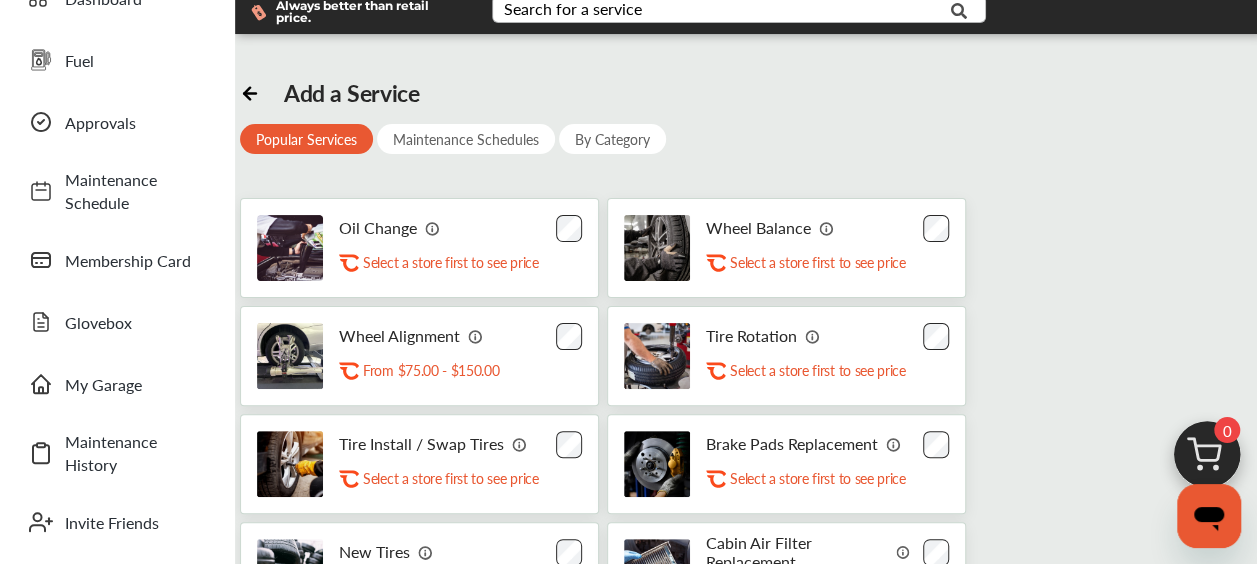 click on "Search for a service" at bounding box center (573, 9) 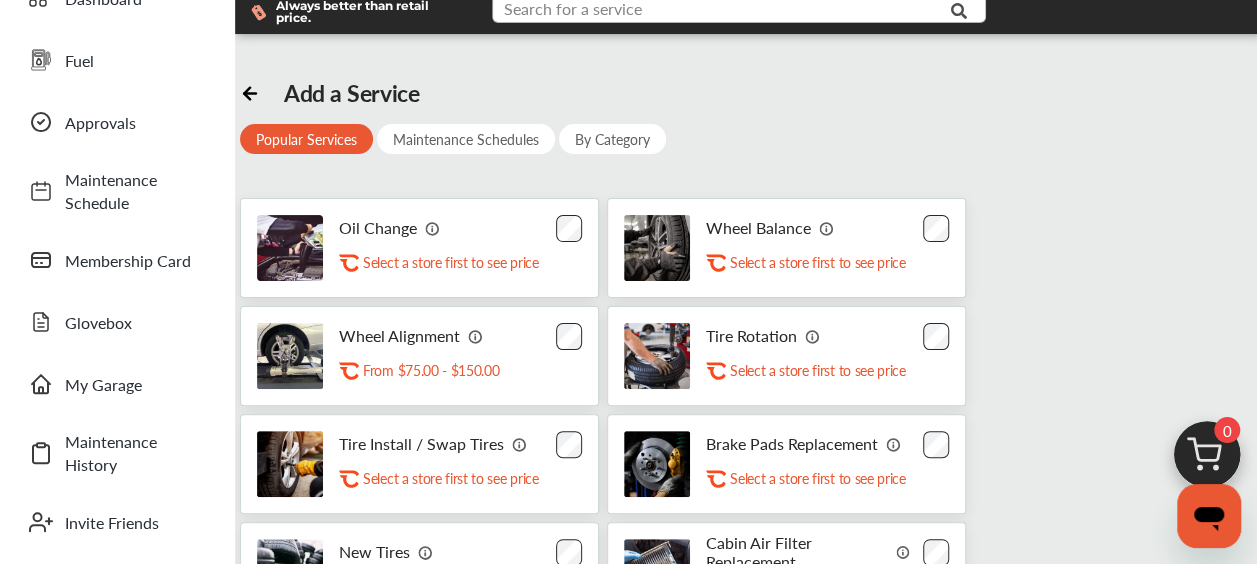 scroll, scrollTop: 97, scrollLeft: 0, axis: vertical 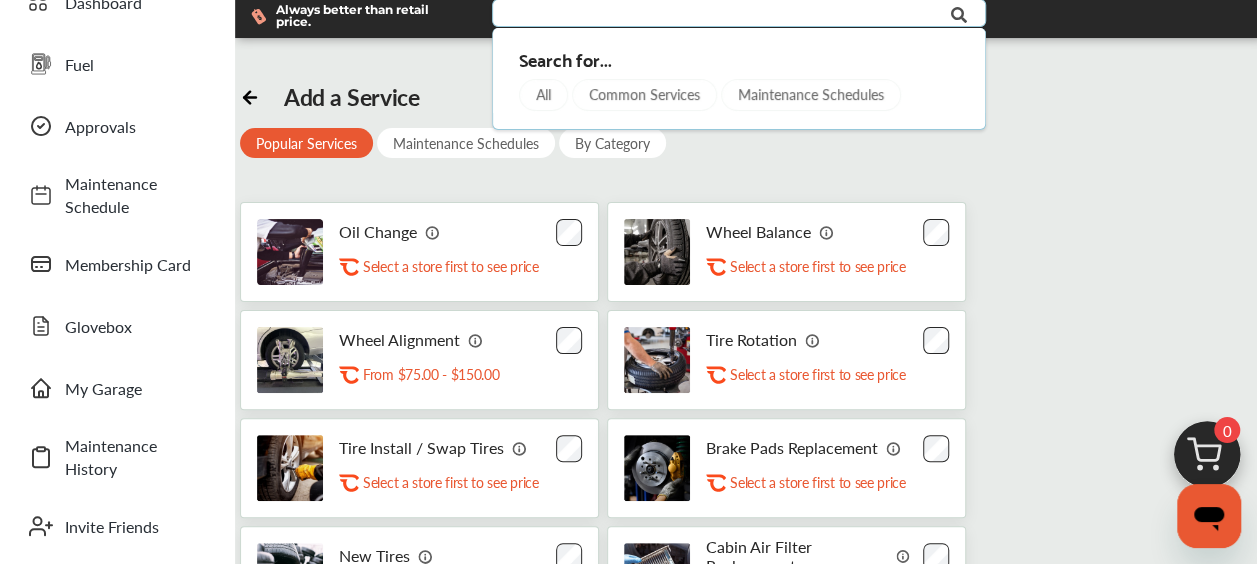click on "Add a Service Popular Services Maintenance Schedules By Category Oil Change
.st0{fill:#FA4A1C;}
Select a store first to see price Wheel Balance
.st0{fill:#FA4A1C;}
Select a store first to see price Wheel Alignment
.st0{fill:#FA4A1C;}
From  $75.00 - $150.00 Tire Rotation
.st0{fill:#FA4A1C;}
Select a store first to see price Tire Install / Swap Tires
.st0{fill:#FA4A1C;}
Select a store first to see price Brake Pads Replacement
.st0{fill:#FA4A1C;}
Select a store first to see price New Tires
.st0{fill:#FA4A1C;}
Select a store first to see price Cabin Air Filter Replacement
.st0{fill:#FA4A1C;}
Select a store first to see price Rideshare Inspection
.st0{fill:#FA4A1C;}
Select a store first to see price Brake Inspection
.st0{fill:#FA4A1C;}
Select a store first to see price Wiper Blade Replacement
.st0{fill:#FA4A1C;}" at bounding box center (749, 570) 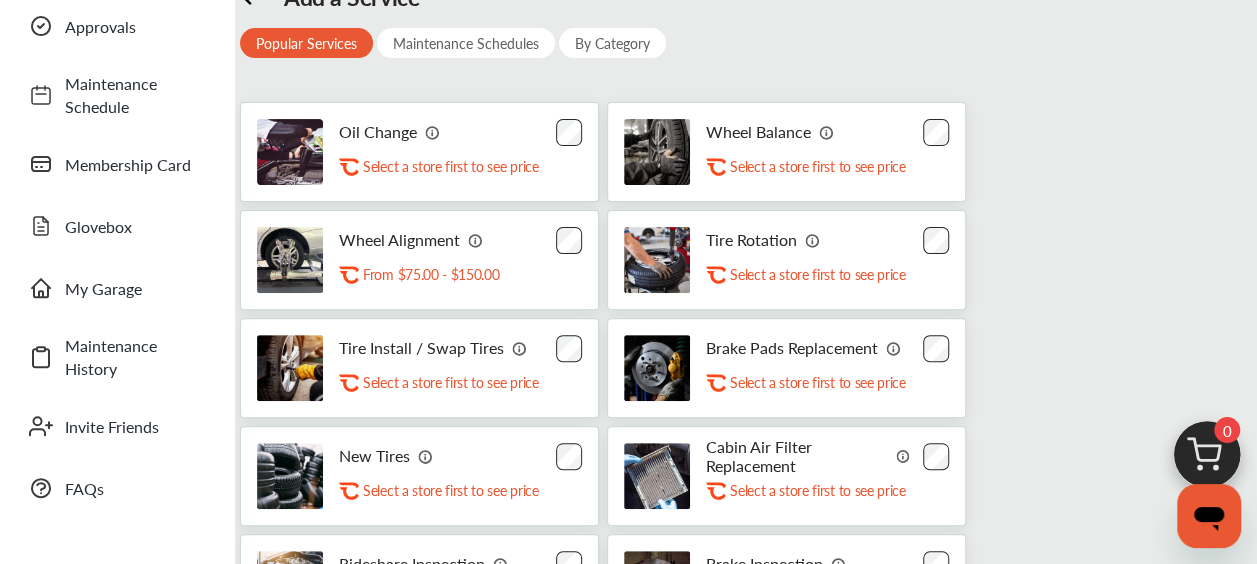 scroll, scrollTop: 198, scrollLeft: 0, axis: vertical 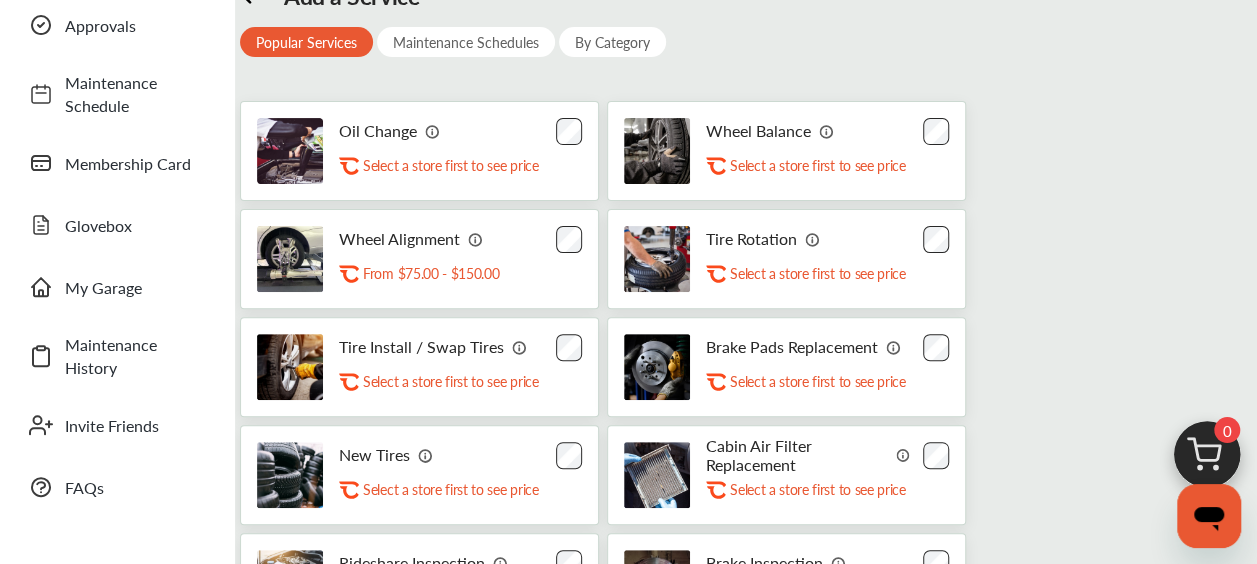 click on "Maintenance Schedules" at bounding box center [466, 42] 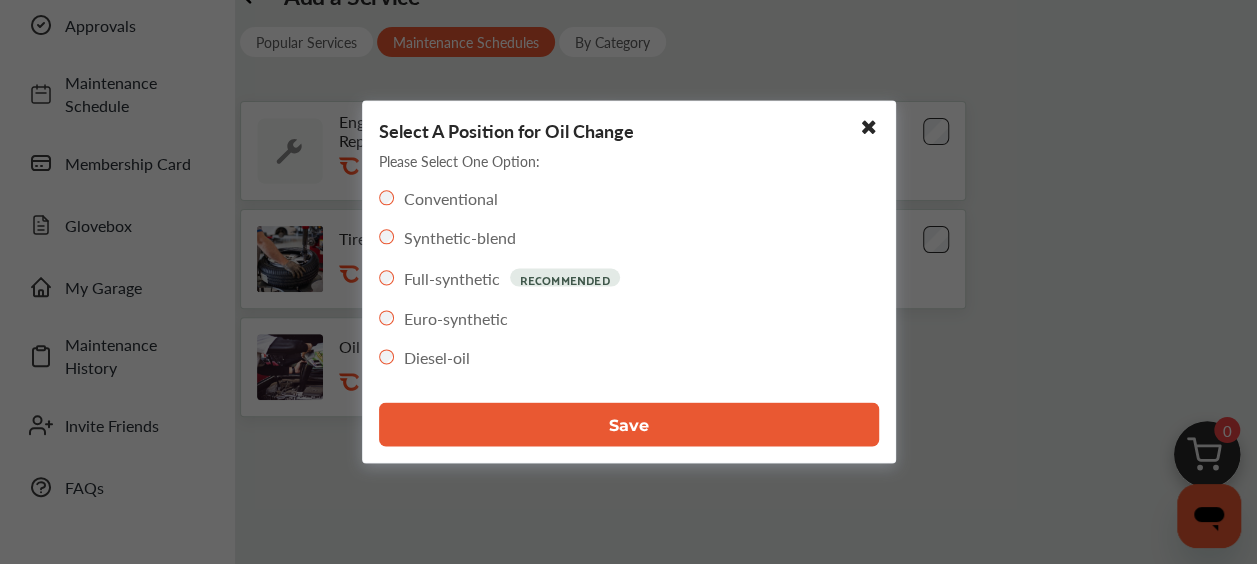 click on "Save" at bounding box center [629, 424] 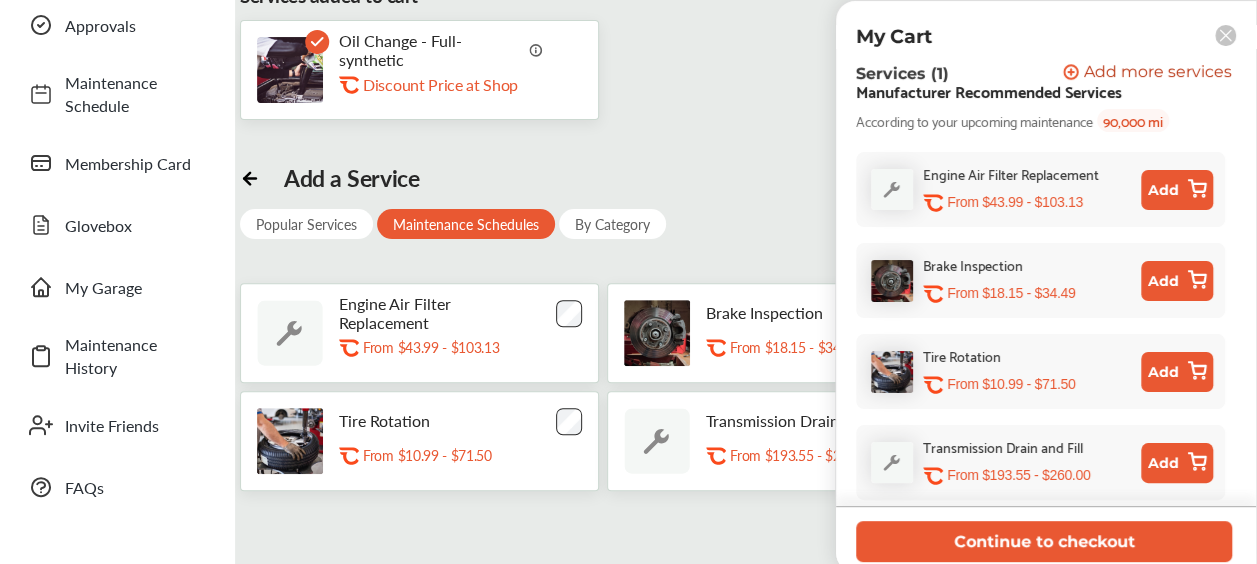 scroll, scrollTop: 313, scrollLeft: 0, axis: vertical 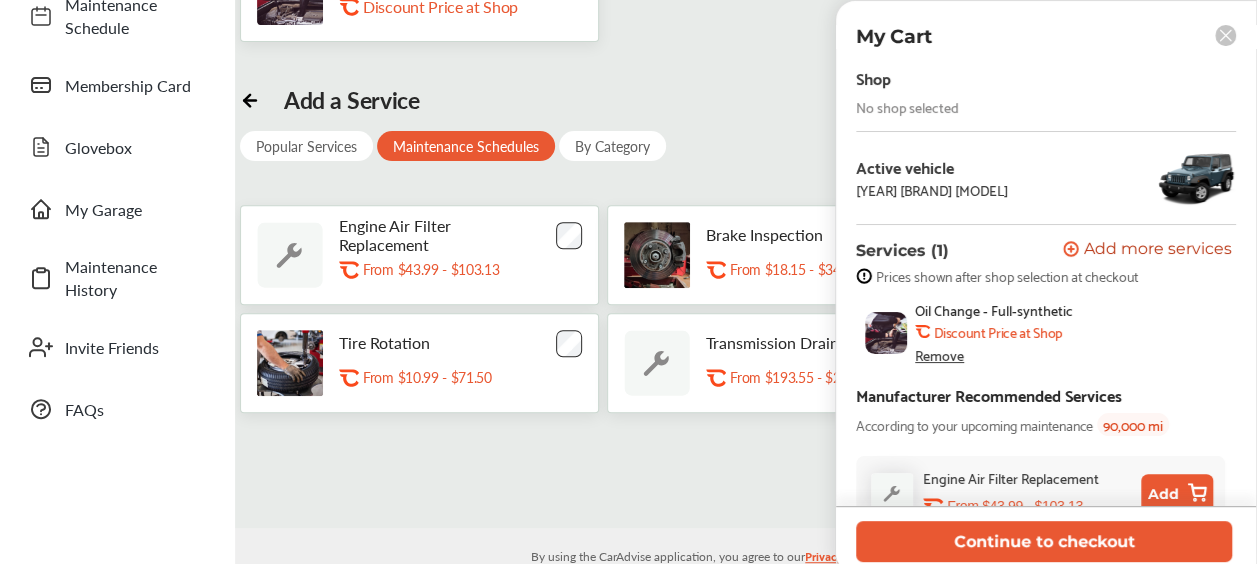 click on "Discount Price at Shop" at bounding box center [998, 332] 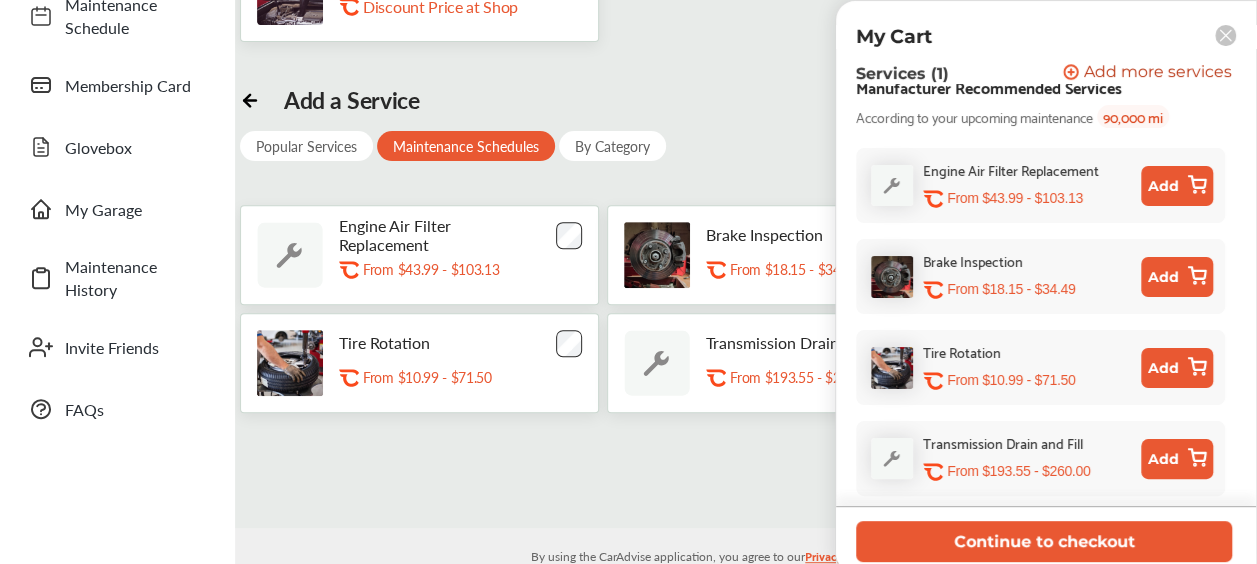 scroll, scrollTop: 0, scrollLeft: 0, axis: both 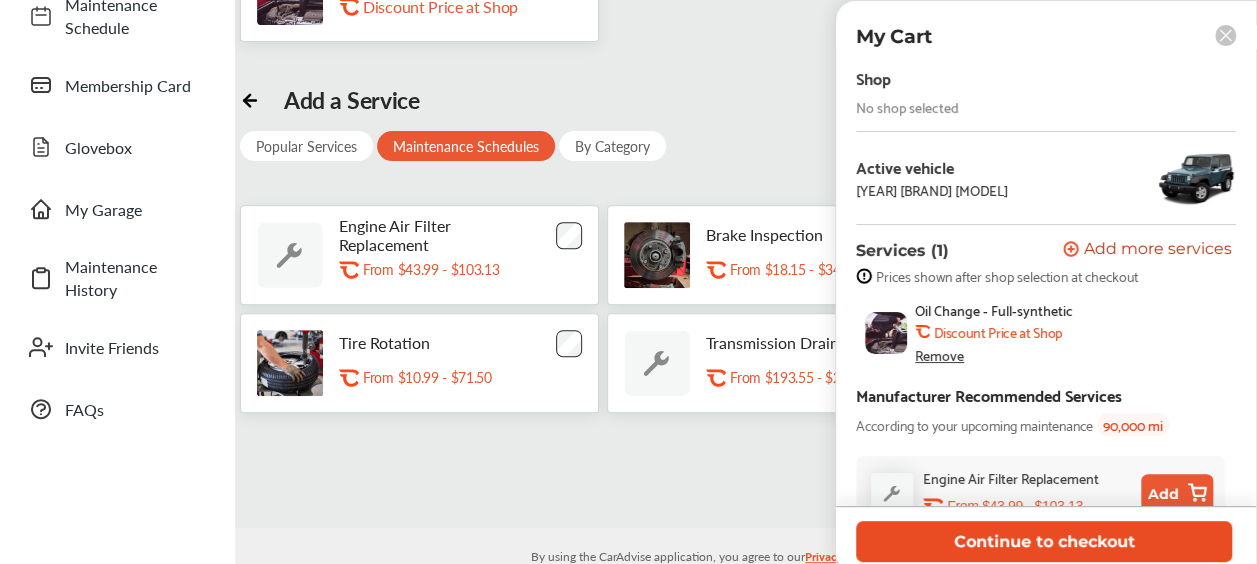 click on "Continue to checkout" at bounding box center (1044, 541) 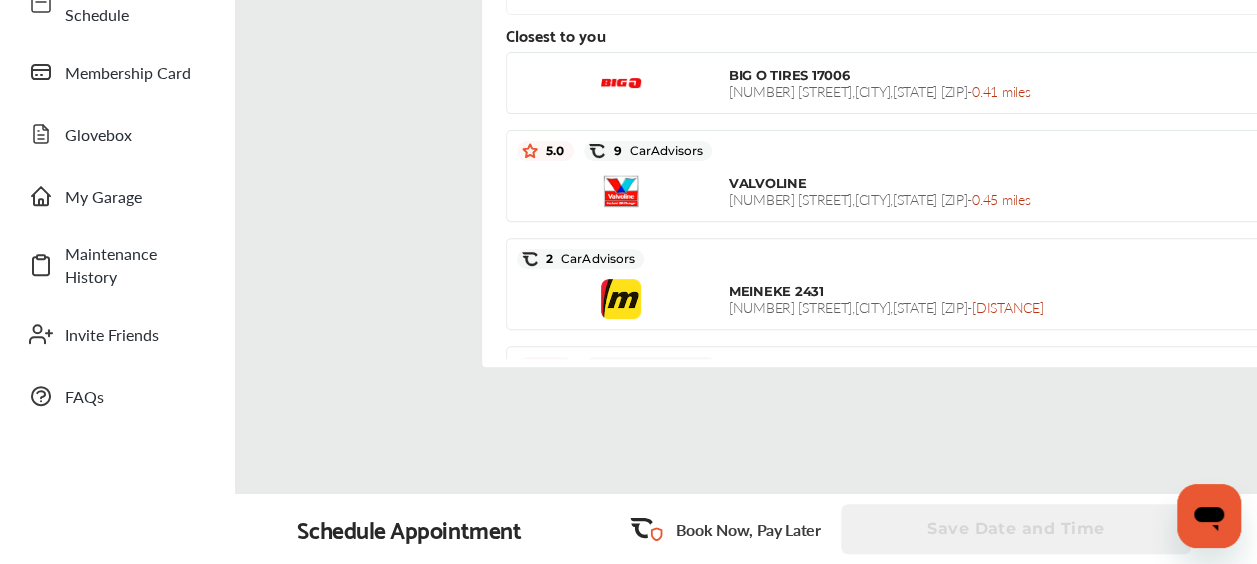 scroll, scrollTop: 290, scrollLeft: 0, axis: vertical 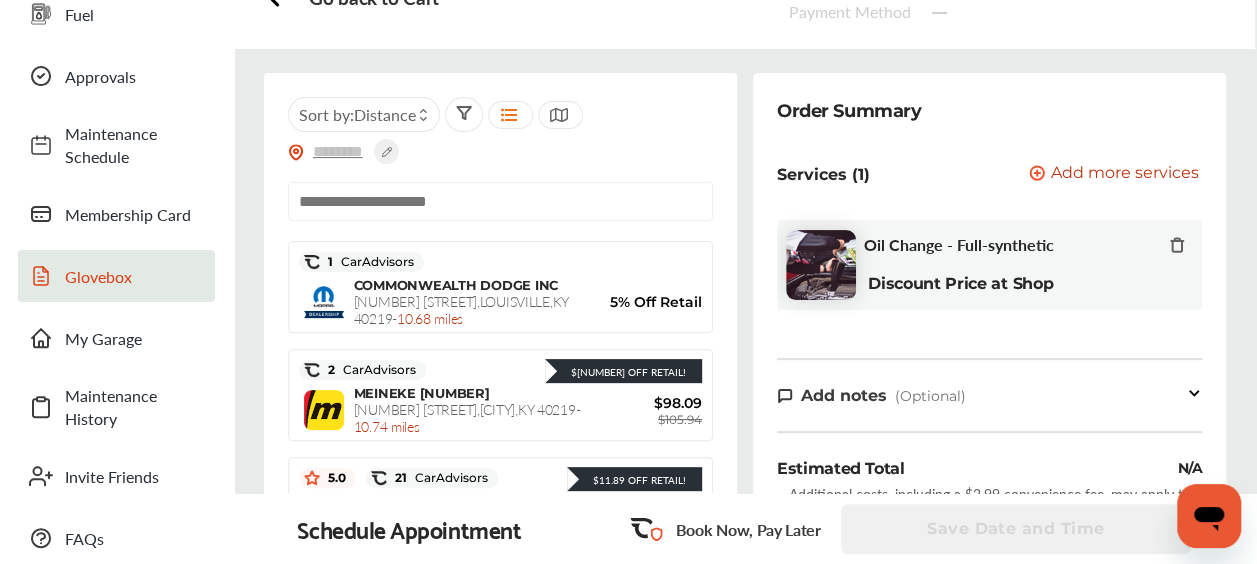 click on "Glovebox" at bounding box center [135, 276] 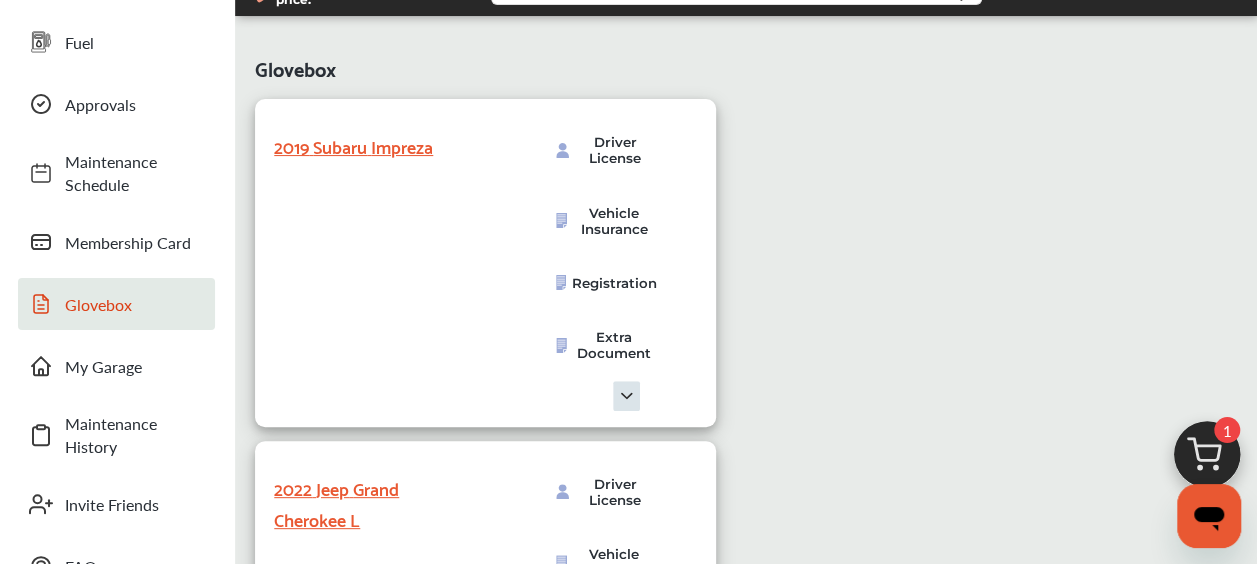 scroll, scrollTop: 115, scrollLeft: 0, axis: vertical 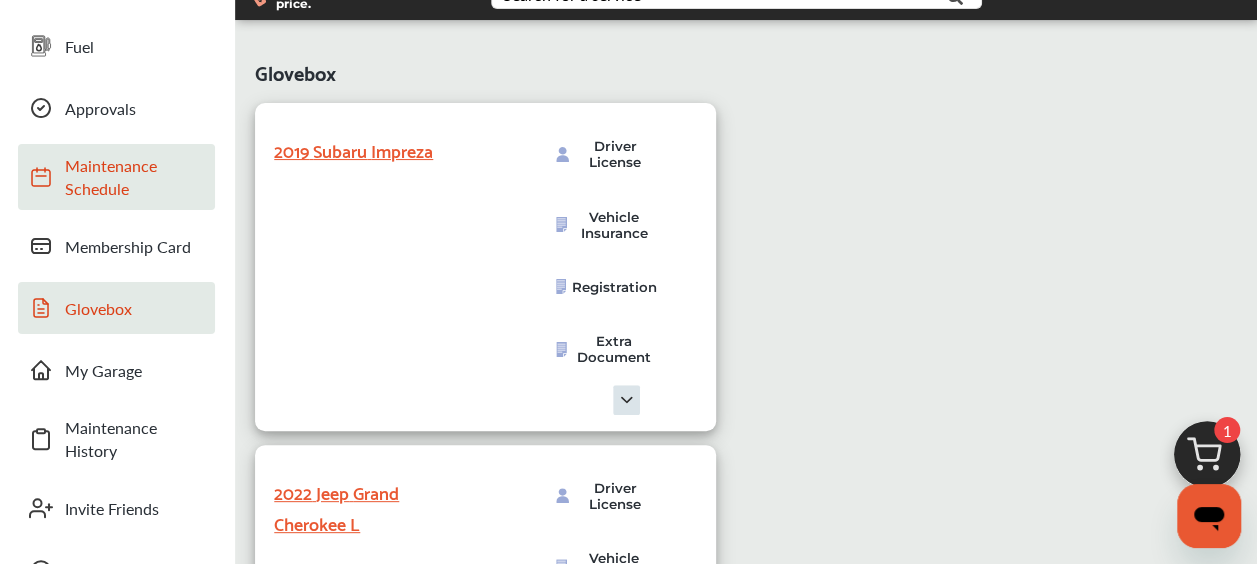 click on "Maintenance Schedule" at bounding box center [135, 177] 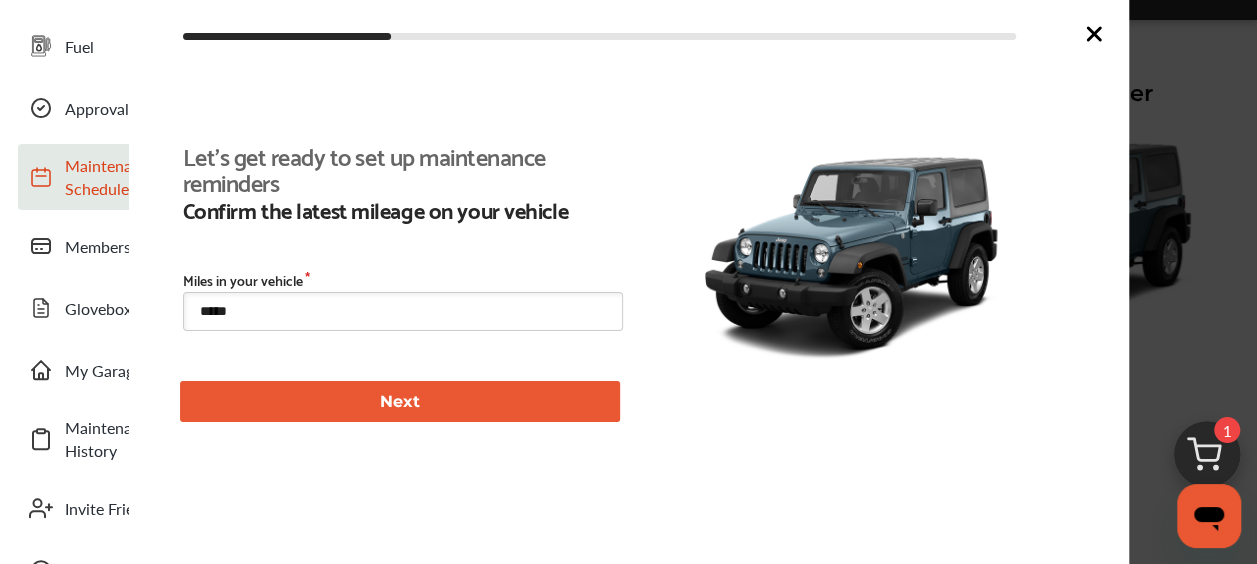 scroll, scrollTop: 88, scrollLeft: 0, axis: vertical 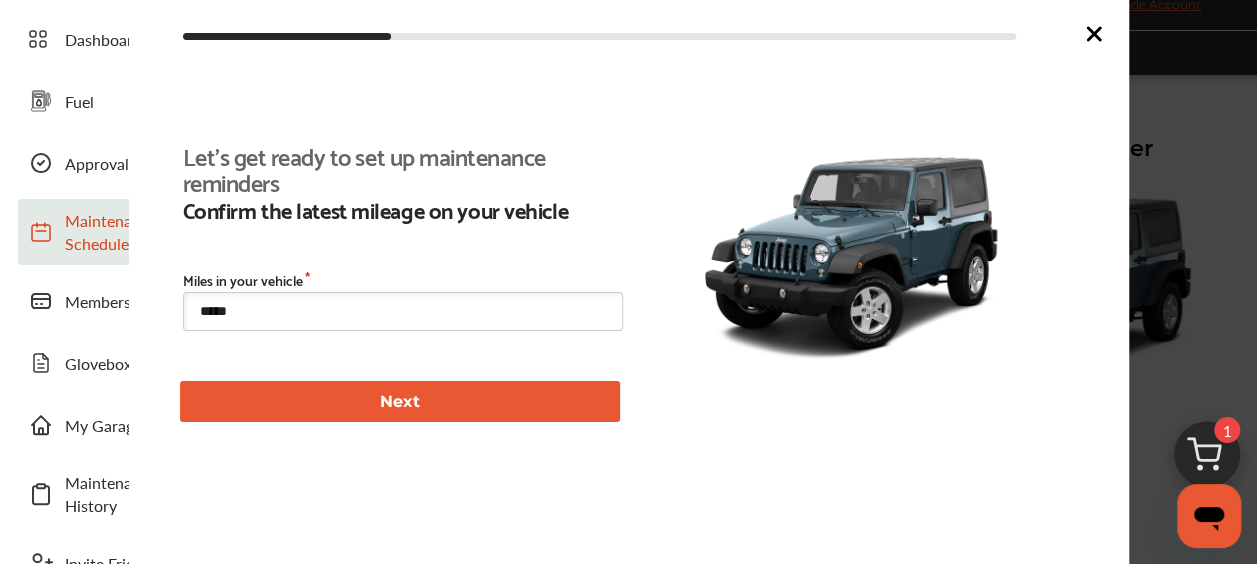 click on "Next" at bounding box center (400, 401) 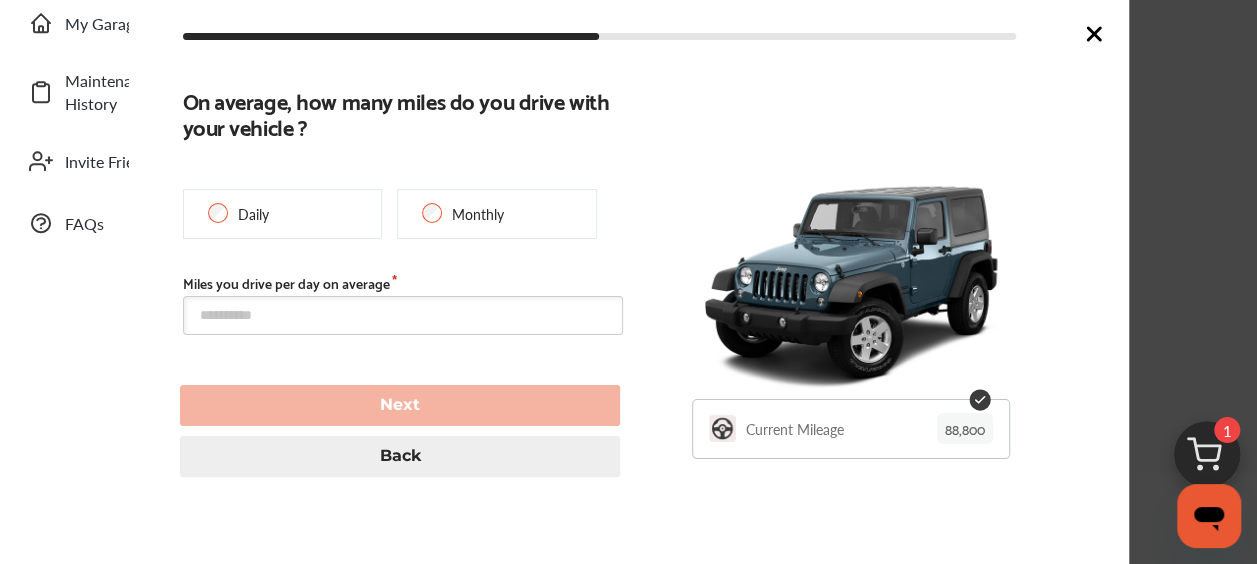 scroll, scrollTop: 472, scrollLeft: 0, axis: vertical 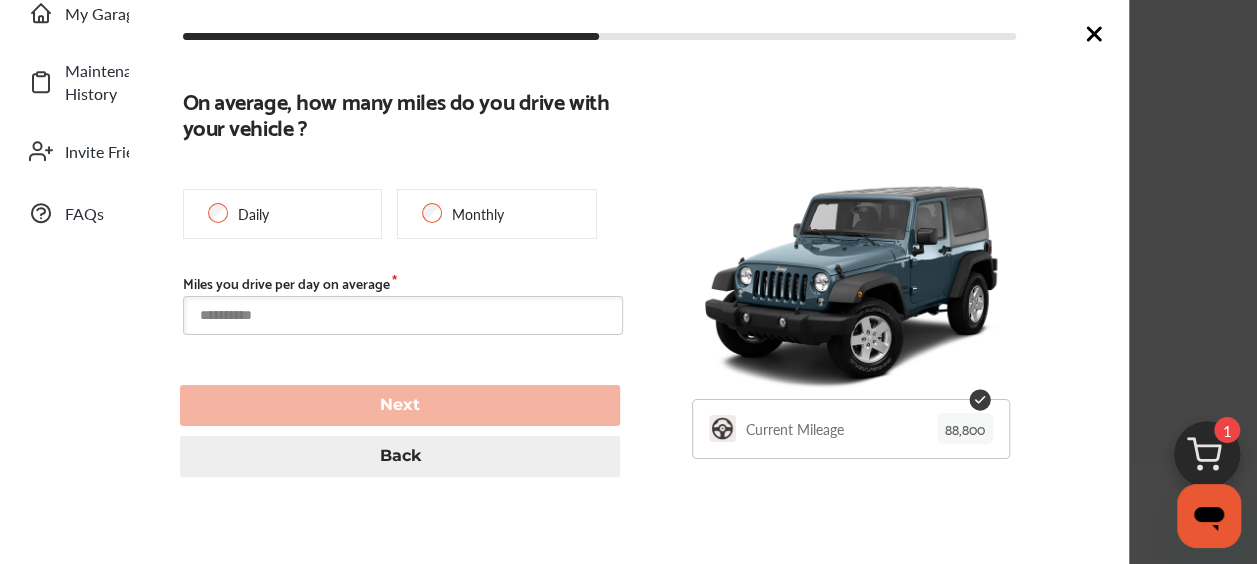 click at bounding box center (403, 315) 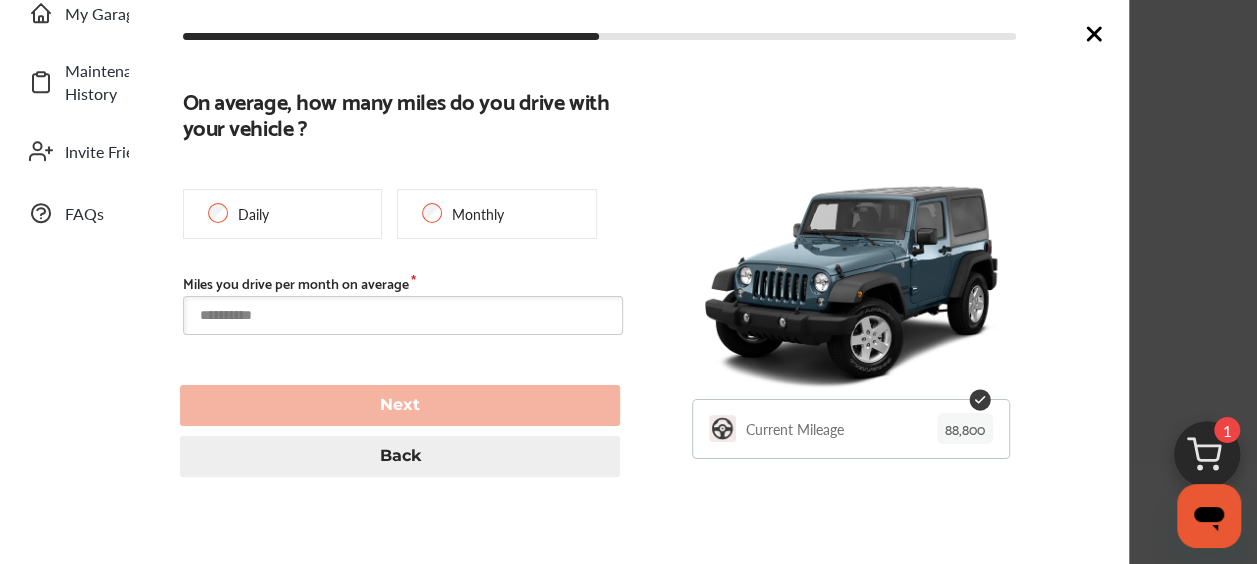 click at bounding box center [403, 315] 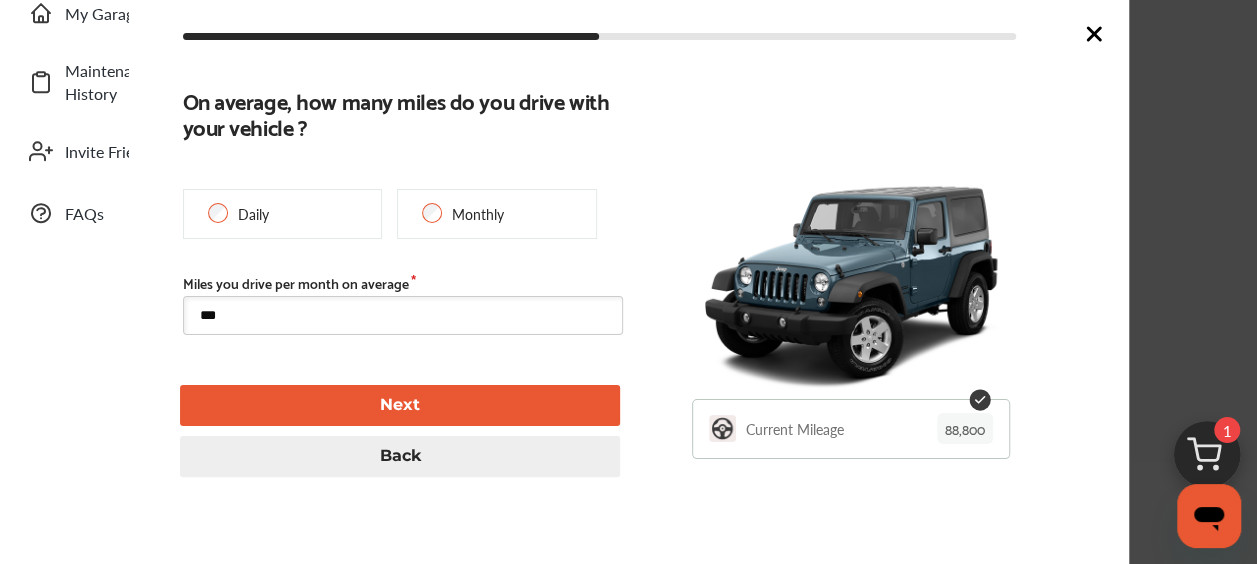 click on "***" at bounding box center [403, 315] 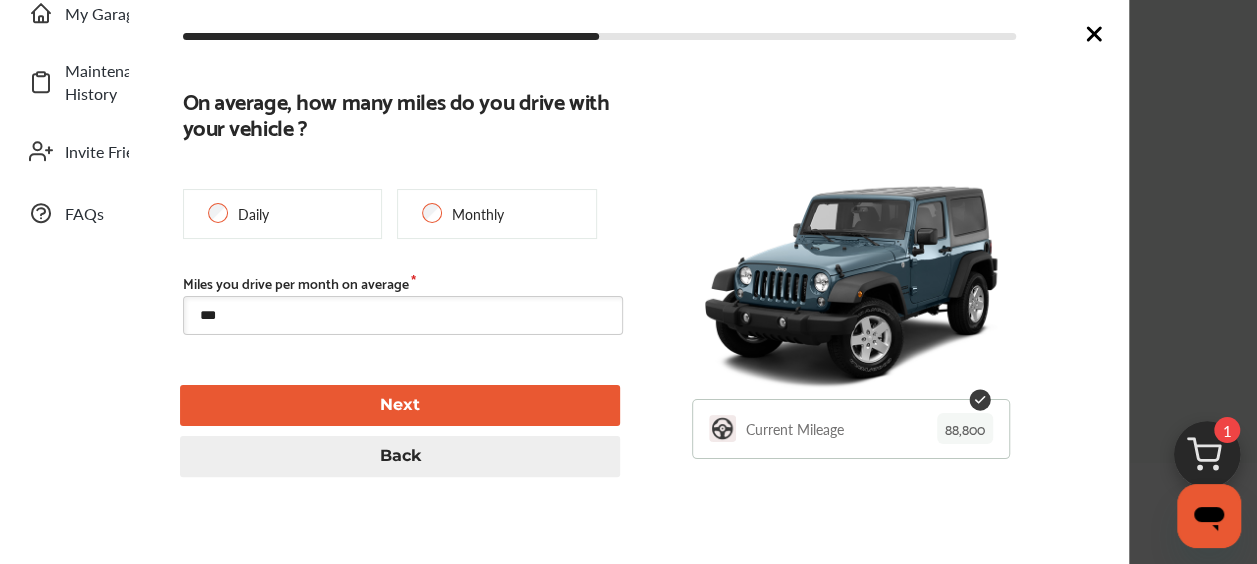 click on "Next" at bounding box center (400, 405) 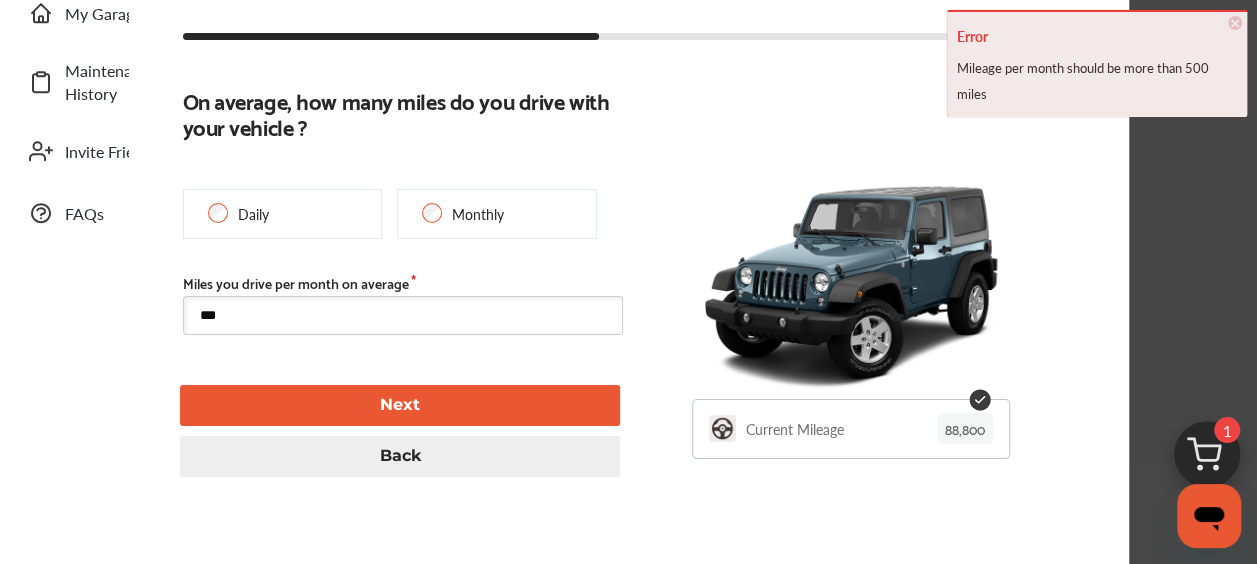 click on "***" at bounding box center [403, 315] 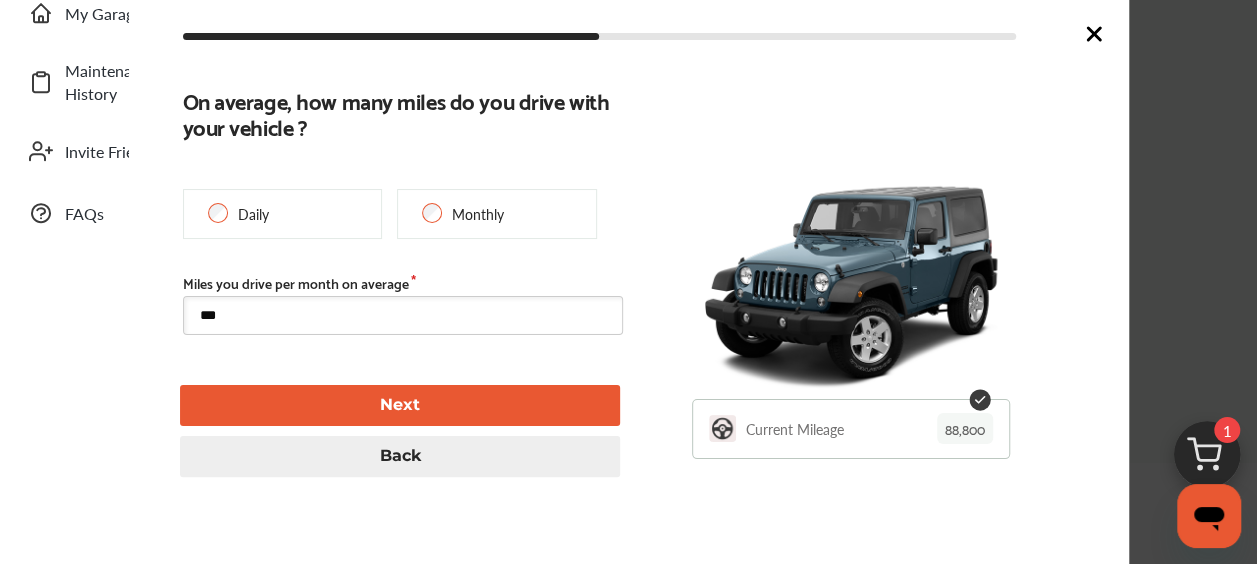click on "***" at bounding box center [403, 315] 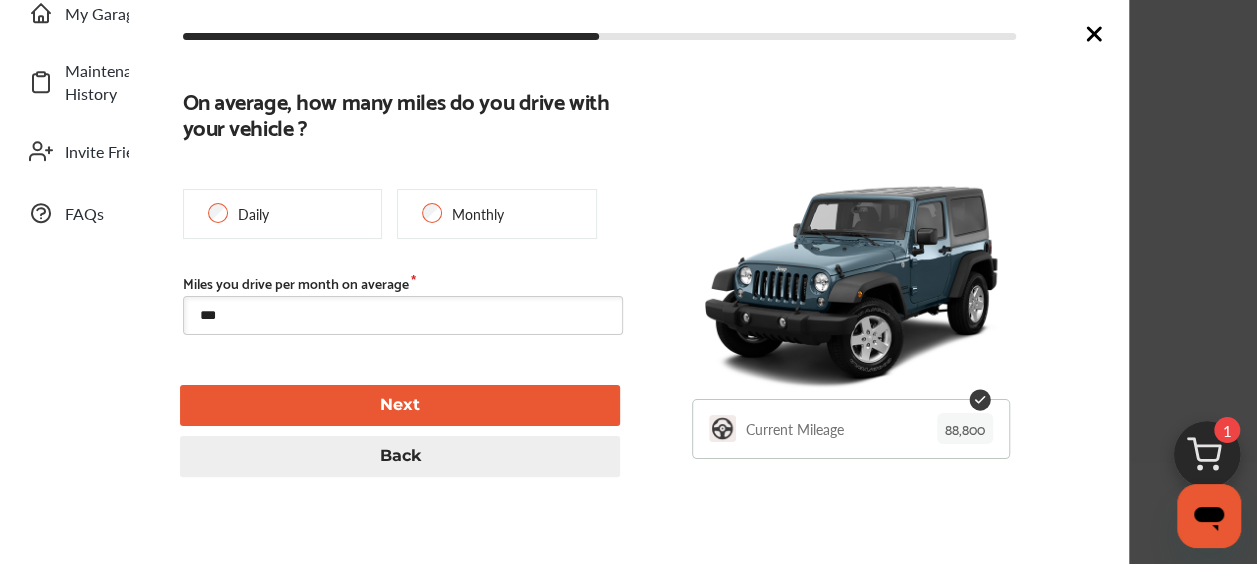 click on "Next" at bounding box center [400, 405] 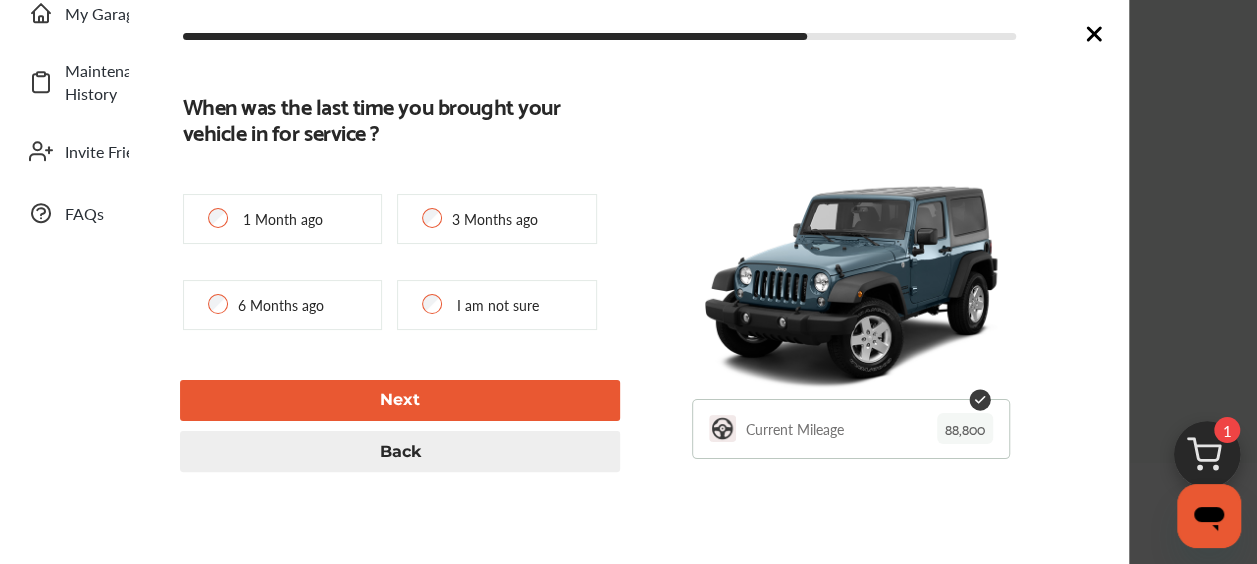 type on "**********" 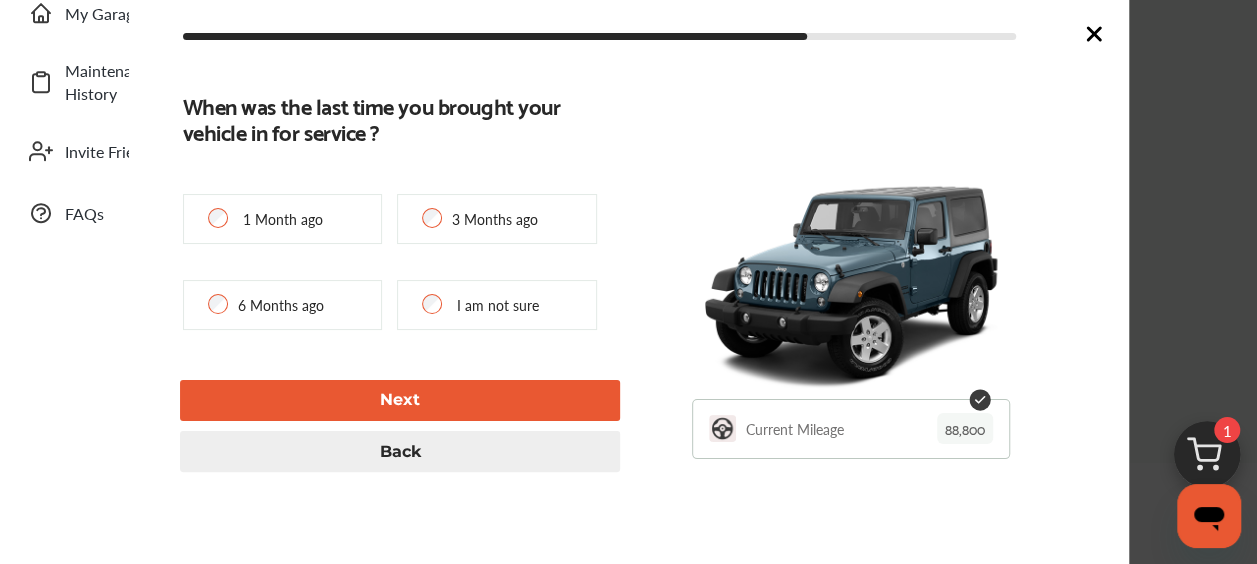 click on "Next" at bounding box center [400, 400] 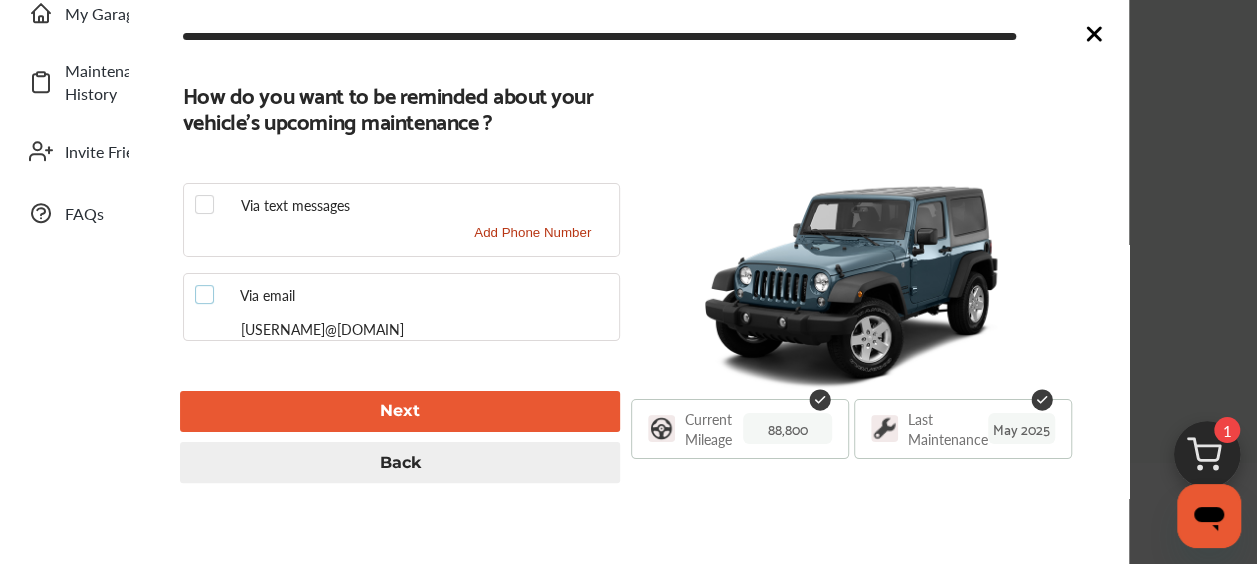 click at bounding box center (210, 295) 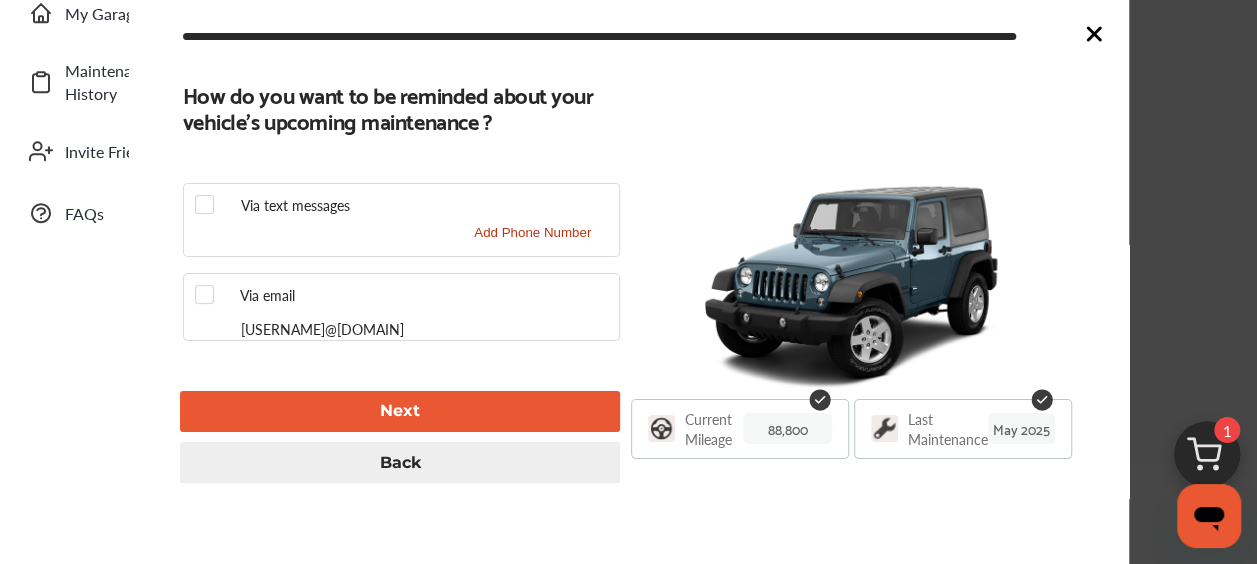click on "Next" at bounding box center [400, 411] 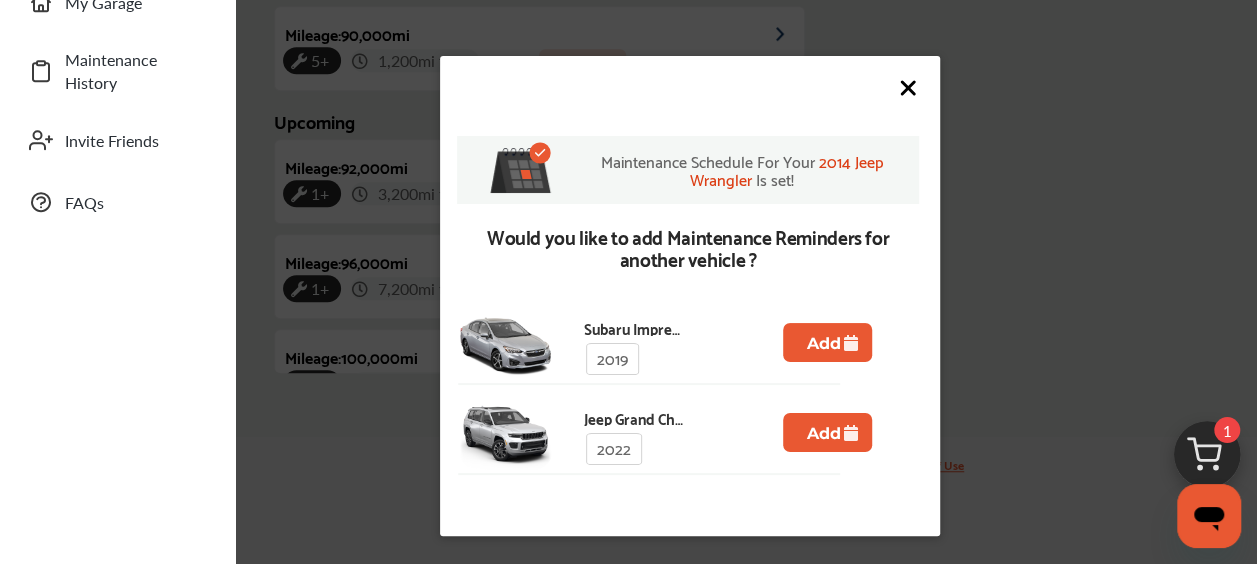 scroll, scrollTop: 458, scrollLeft: 0, axis: vertical 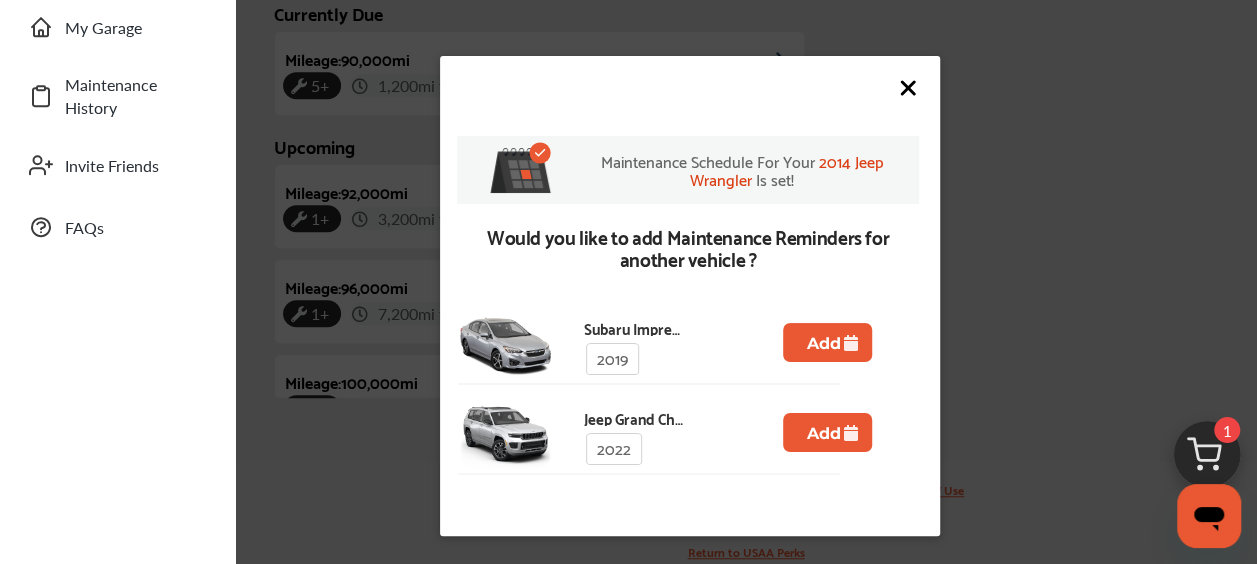 click on "Add" at bounding box center (827, 342) 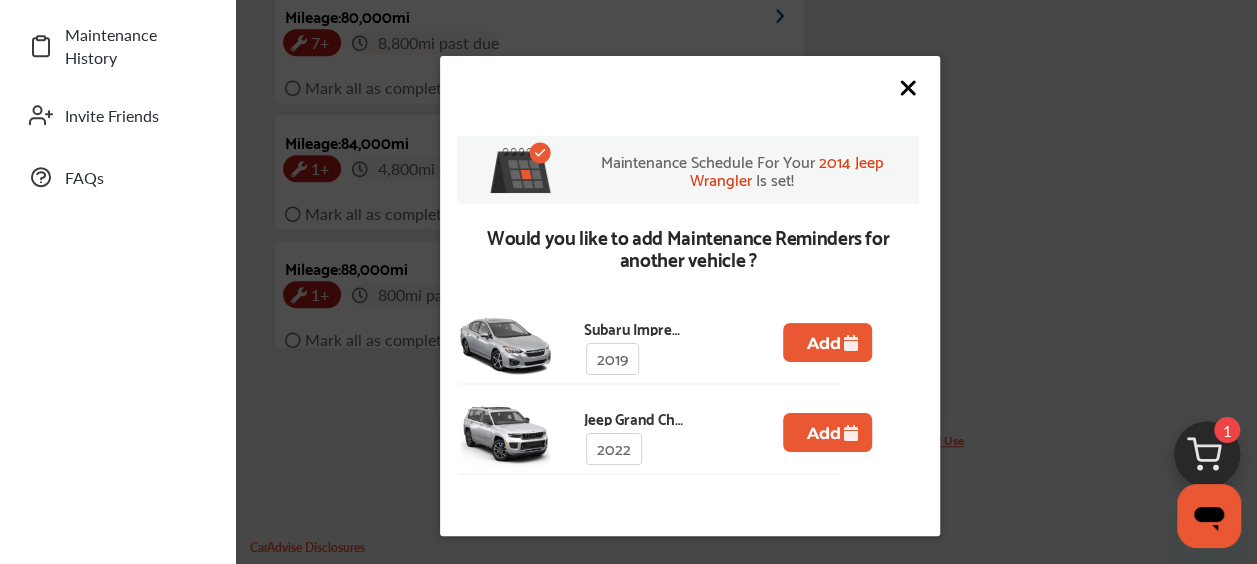 type on "*****" 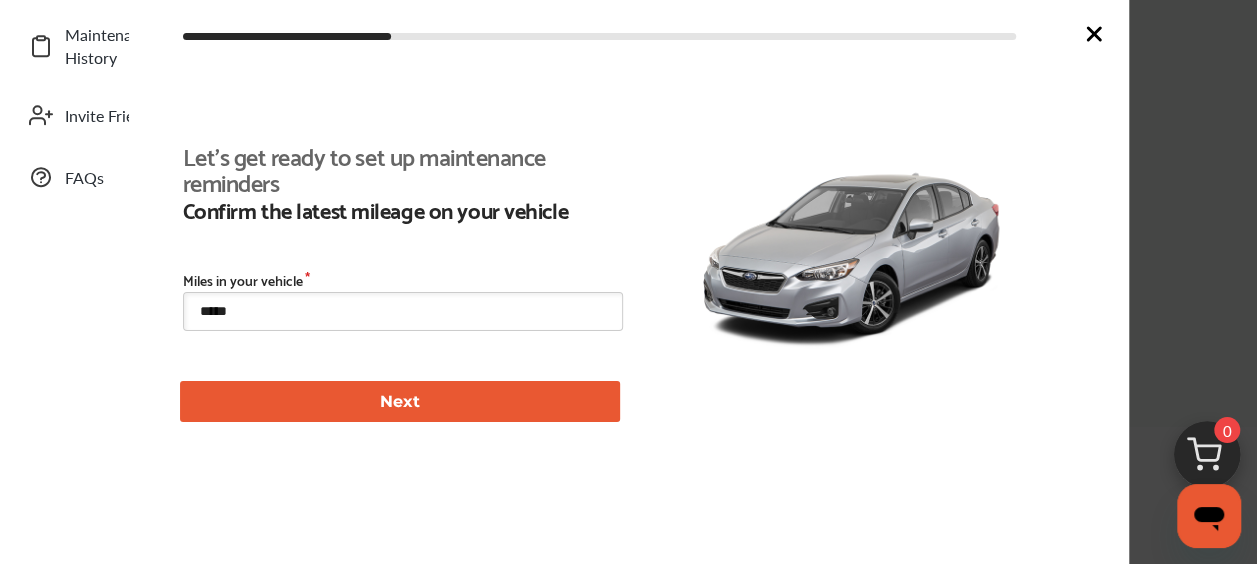 scroll, scrollTop: 486, scrollLeft: 0, axis: vertical 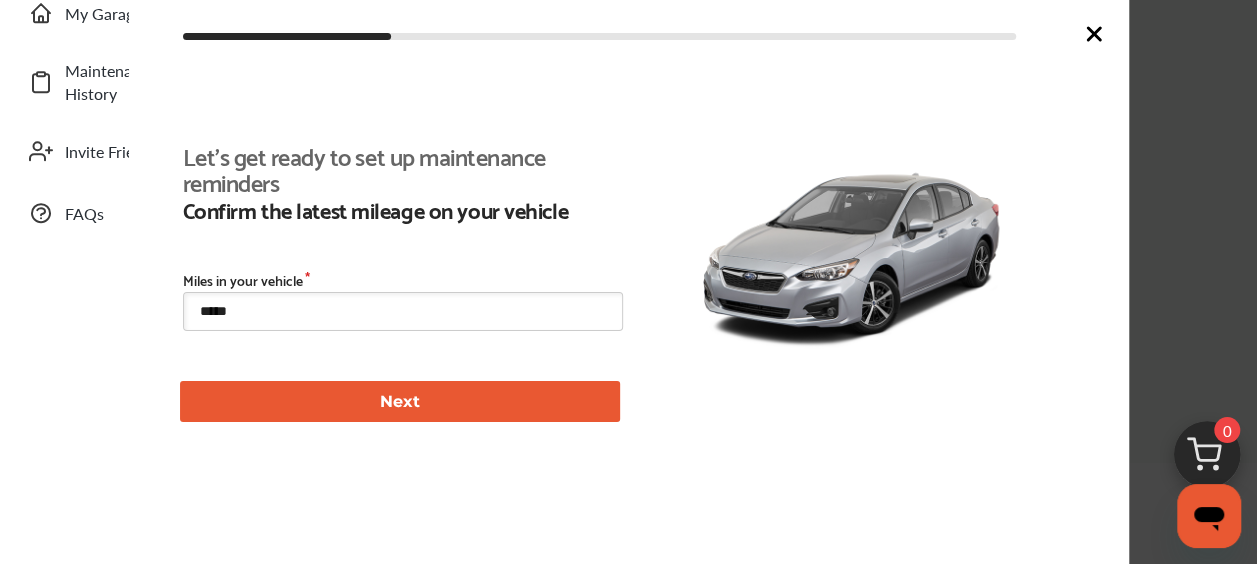 click 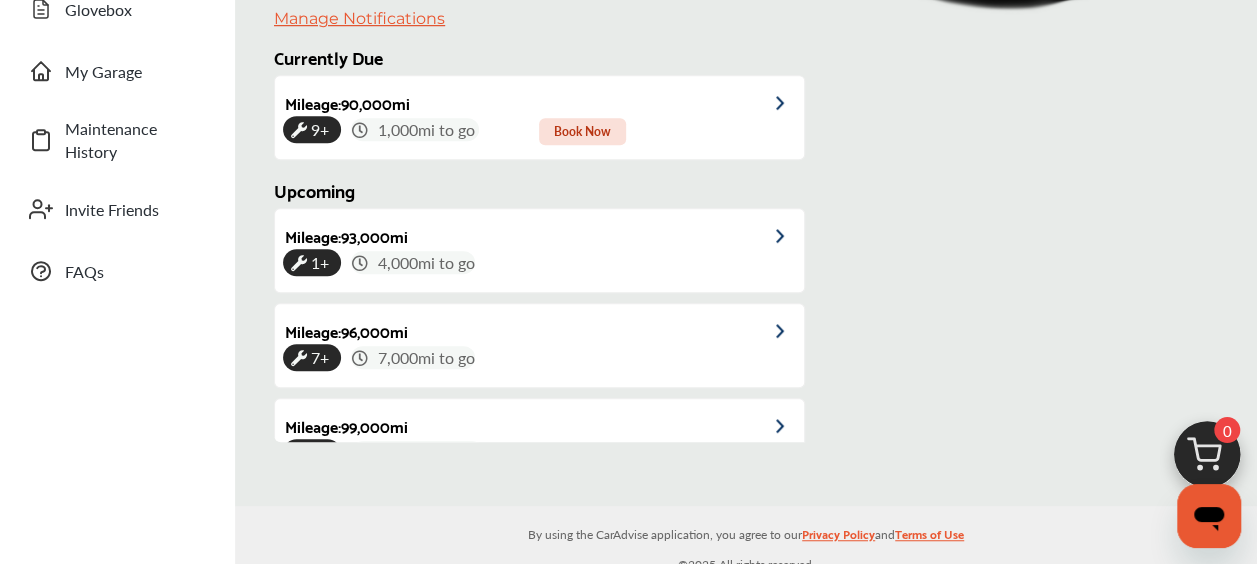 scroll, scrollTop: 414, scrollLeft: 0, axis: vertical 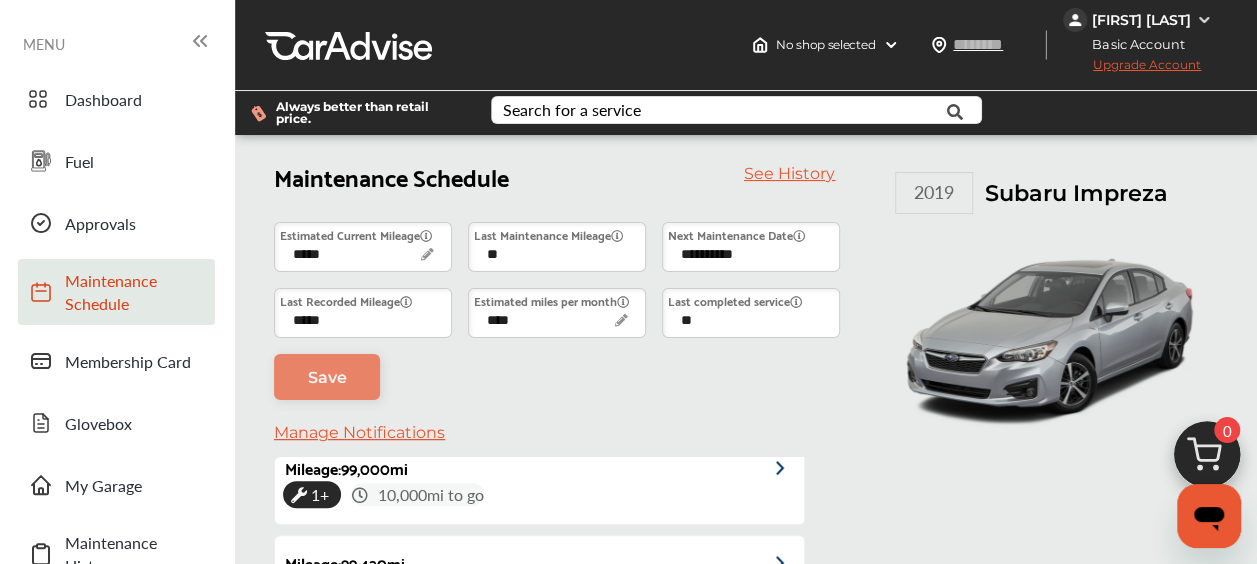 click on "Maintenance Schedule" at bounding box center (135, 292) 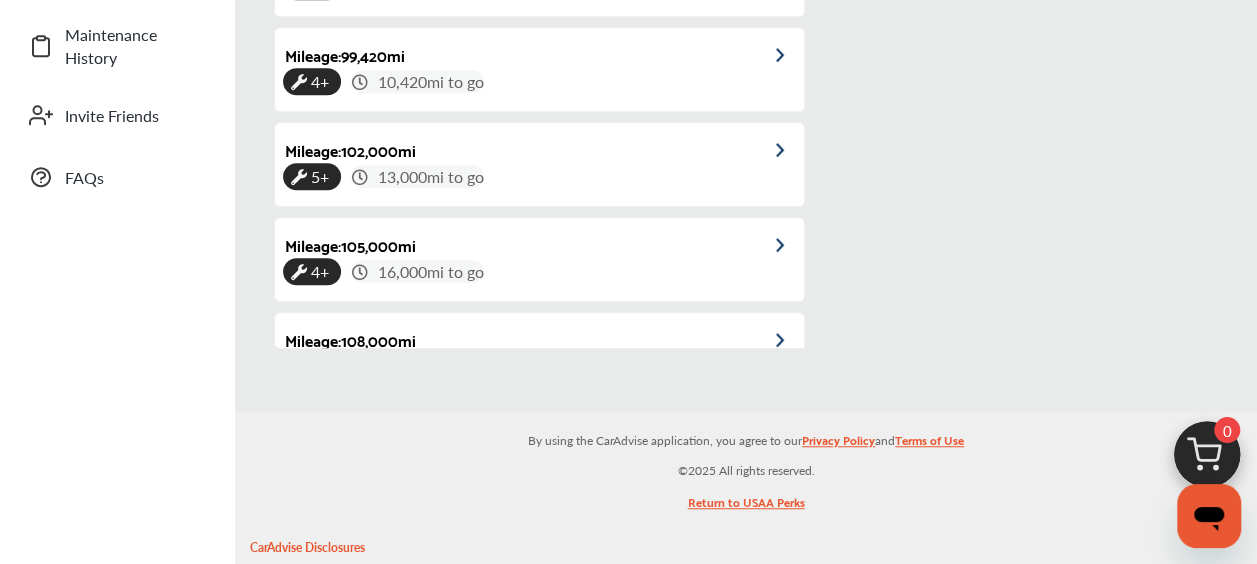 scroll, scrollTop: 513, scrollLeft: 0, axis: vertical 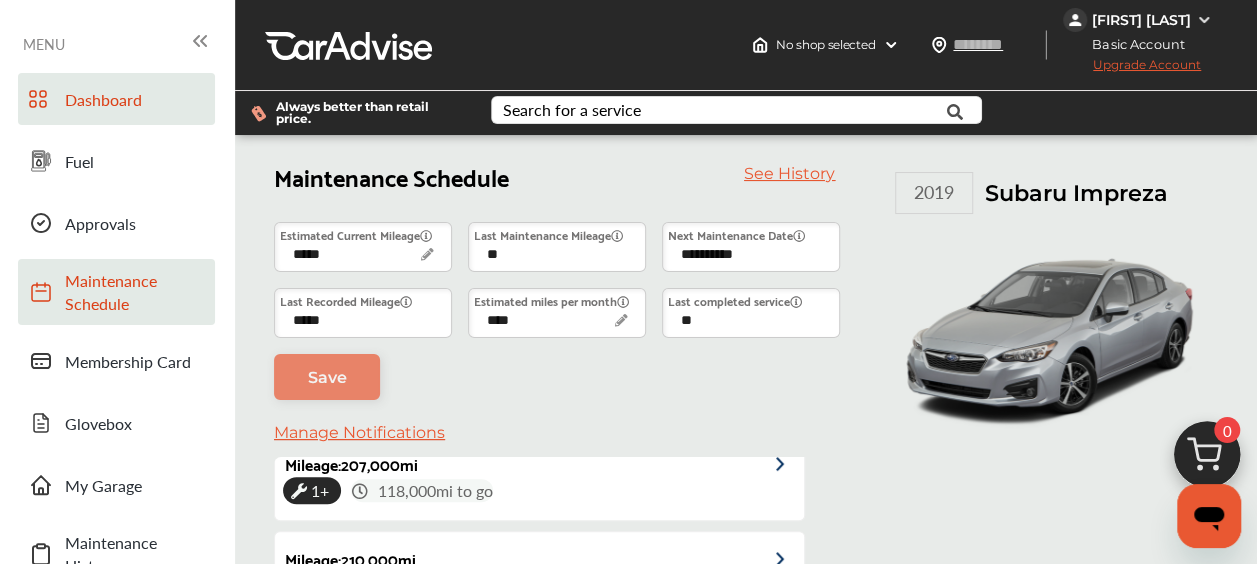 click on "Dashboard" at bounding box center [135, 99] 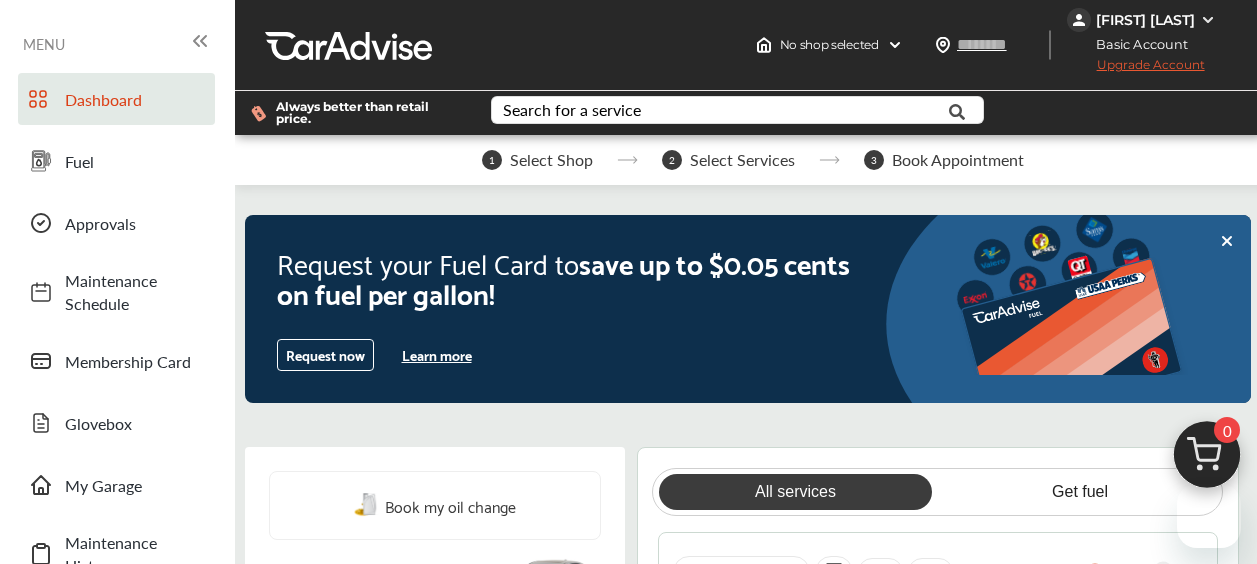 scroll, scrollTop: 320, scrollLeft: 0, axis: vertical 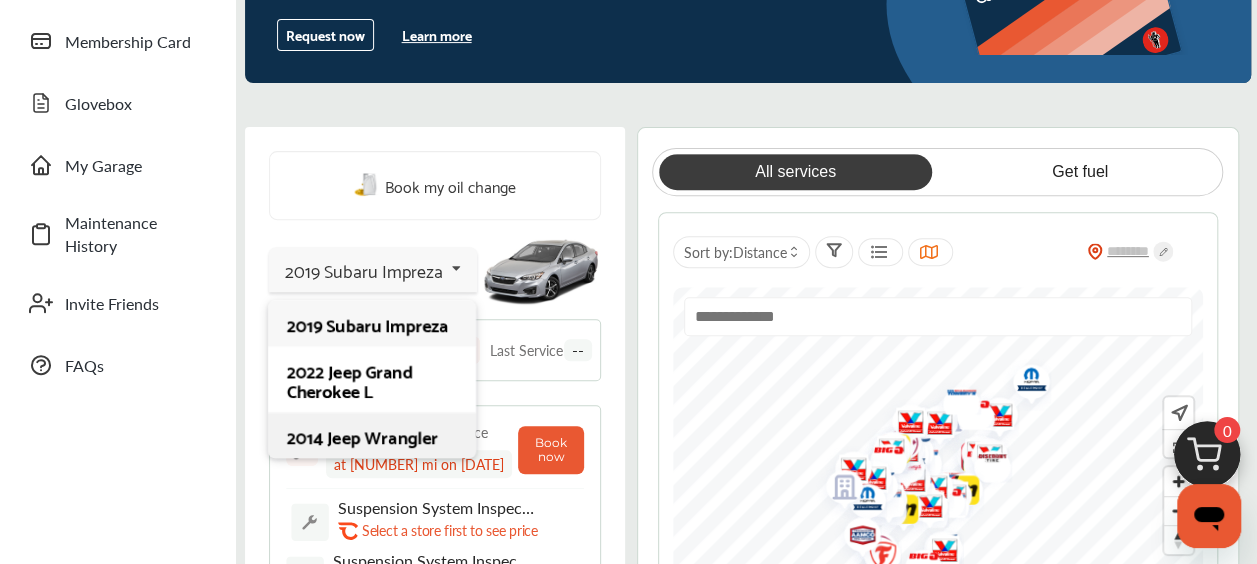 click on "2014 Jeep Wrangler" at bounding box center (371, 436) 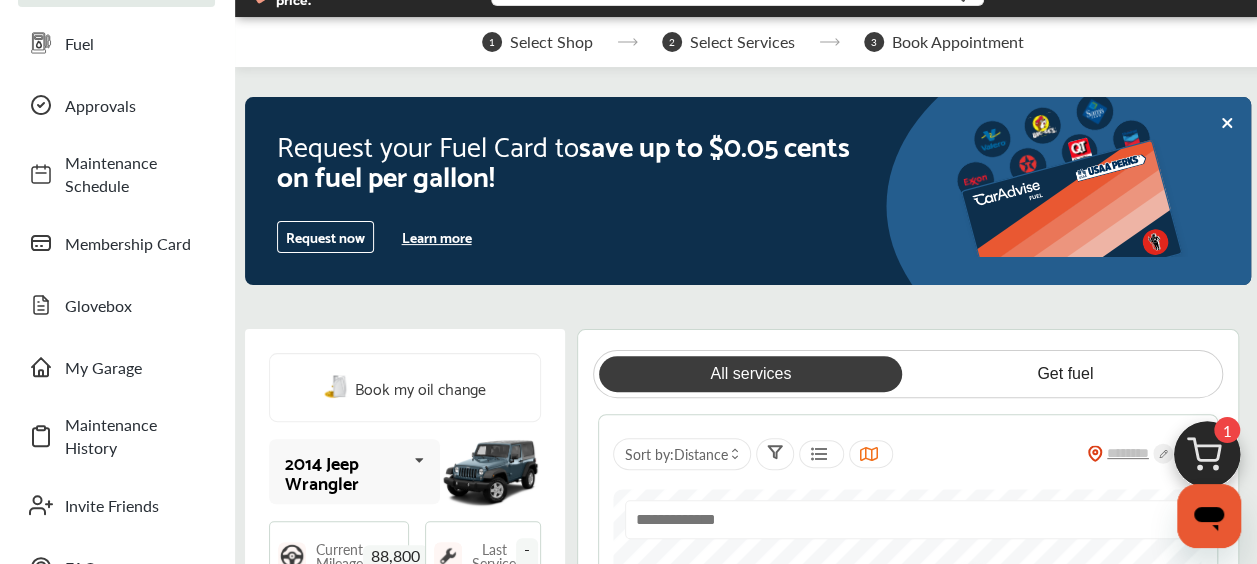 scroll, scrollTop: 0, scrollLeft: 0, axis: both 